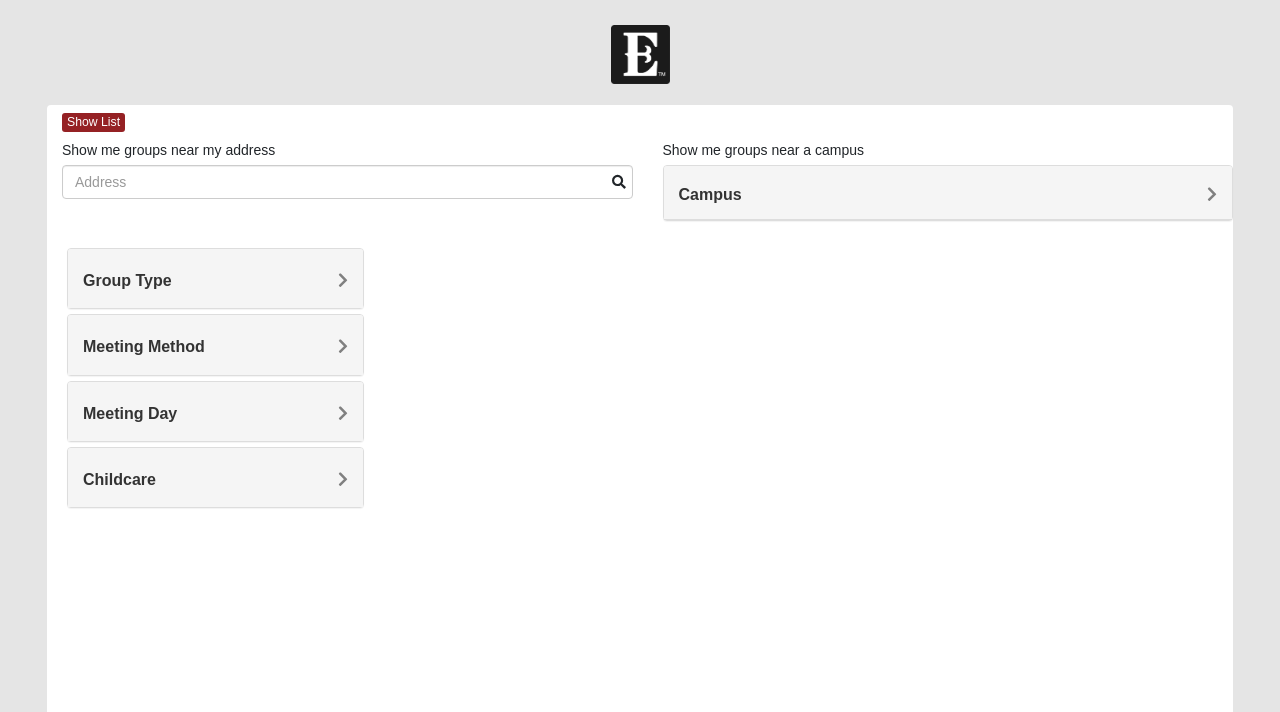 scroll, scrollTop: 0, scrollLeft: 0, axis: both 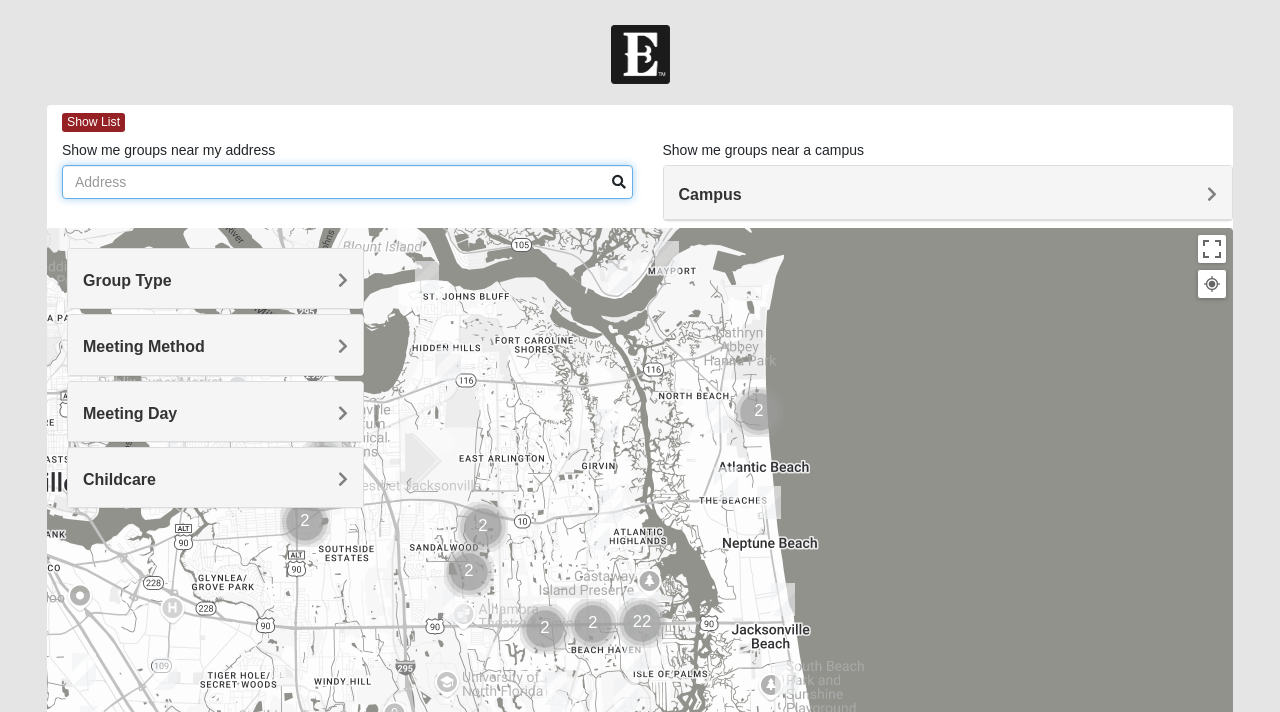 click on "Show me groups near my address" at bounding box center (347, 182) 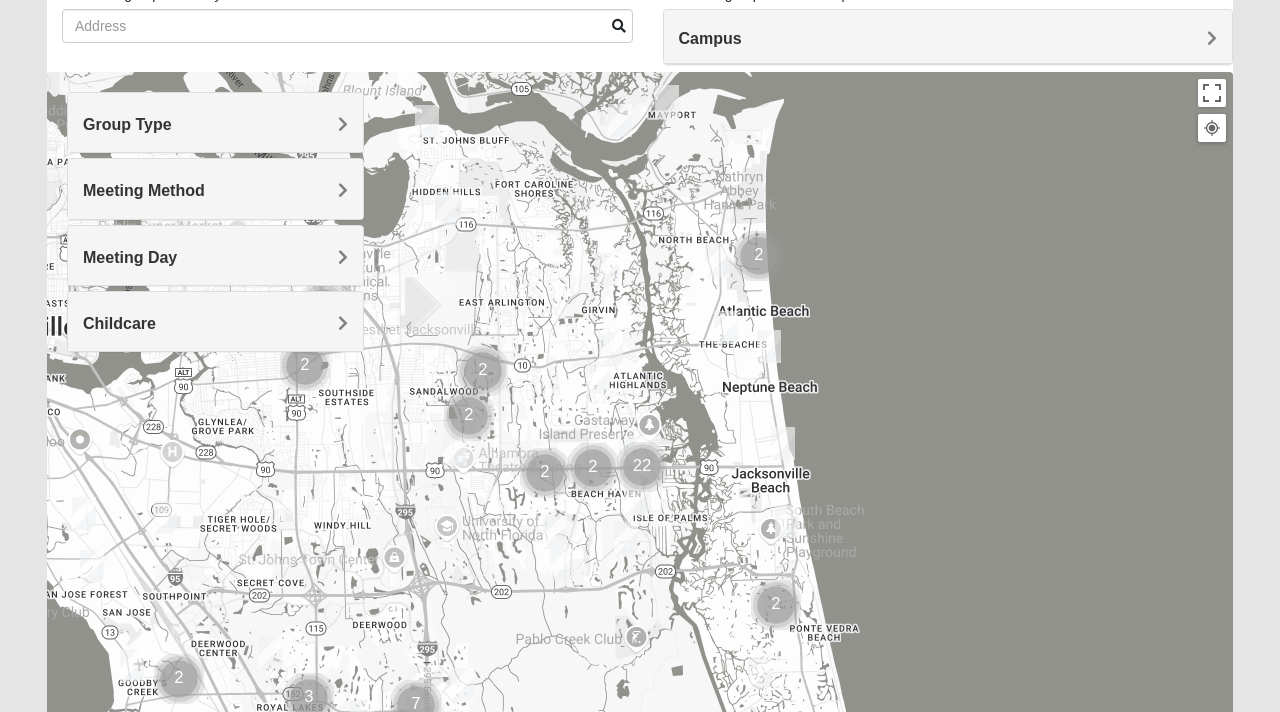 click on "Group Type" at bounding box center (215, 122) 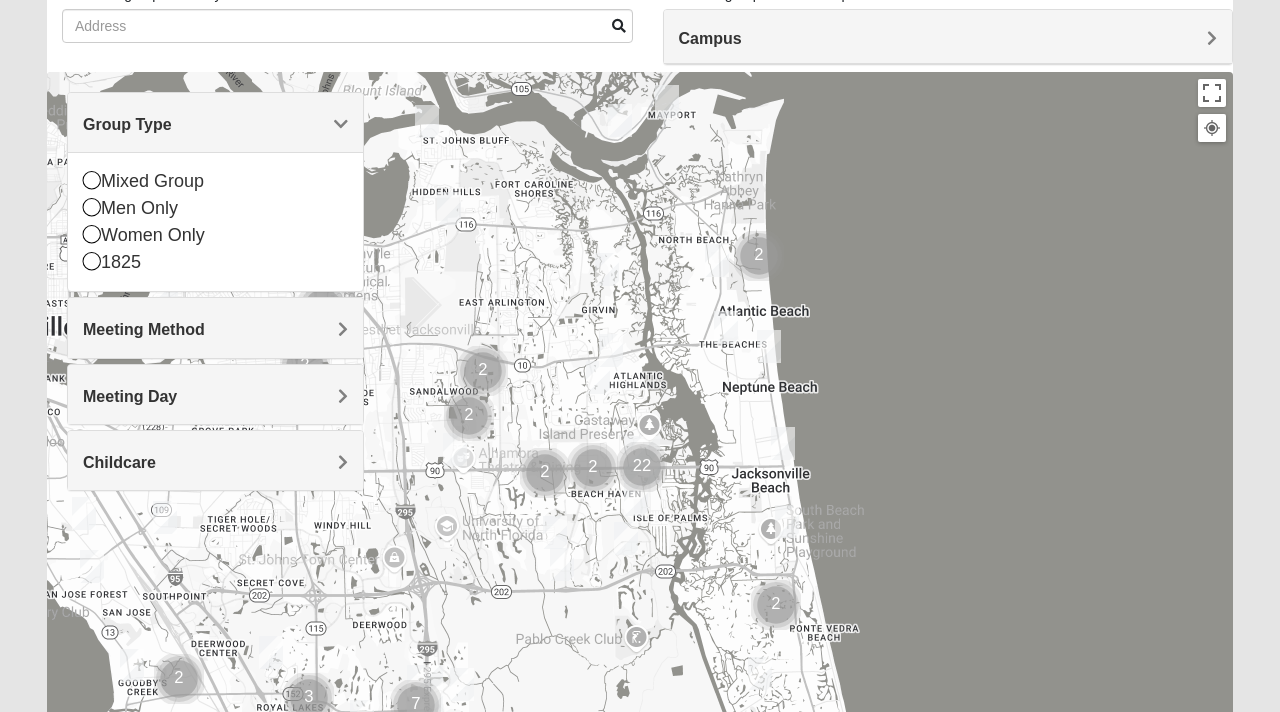 click at bounding box center (783, 443) 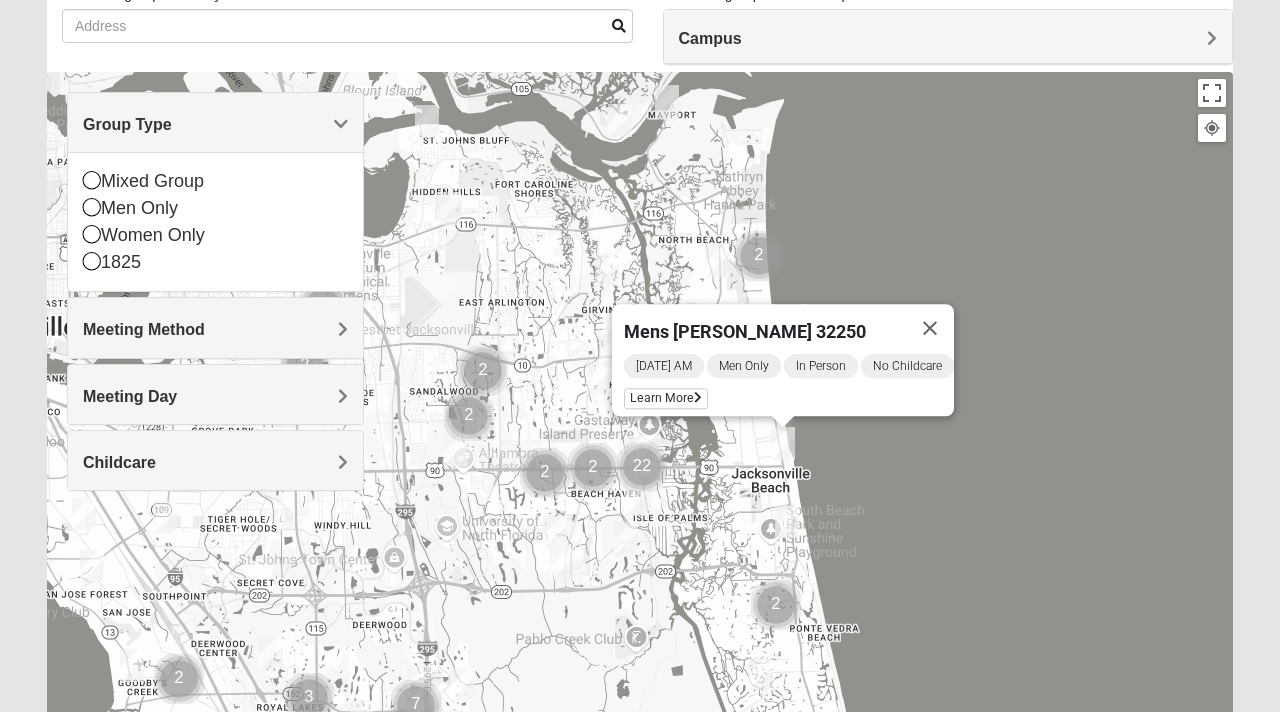 click at bounding box center (787, 521) 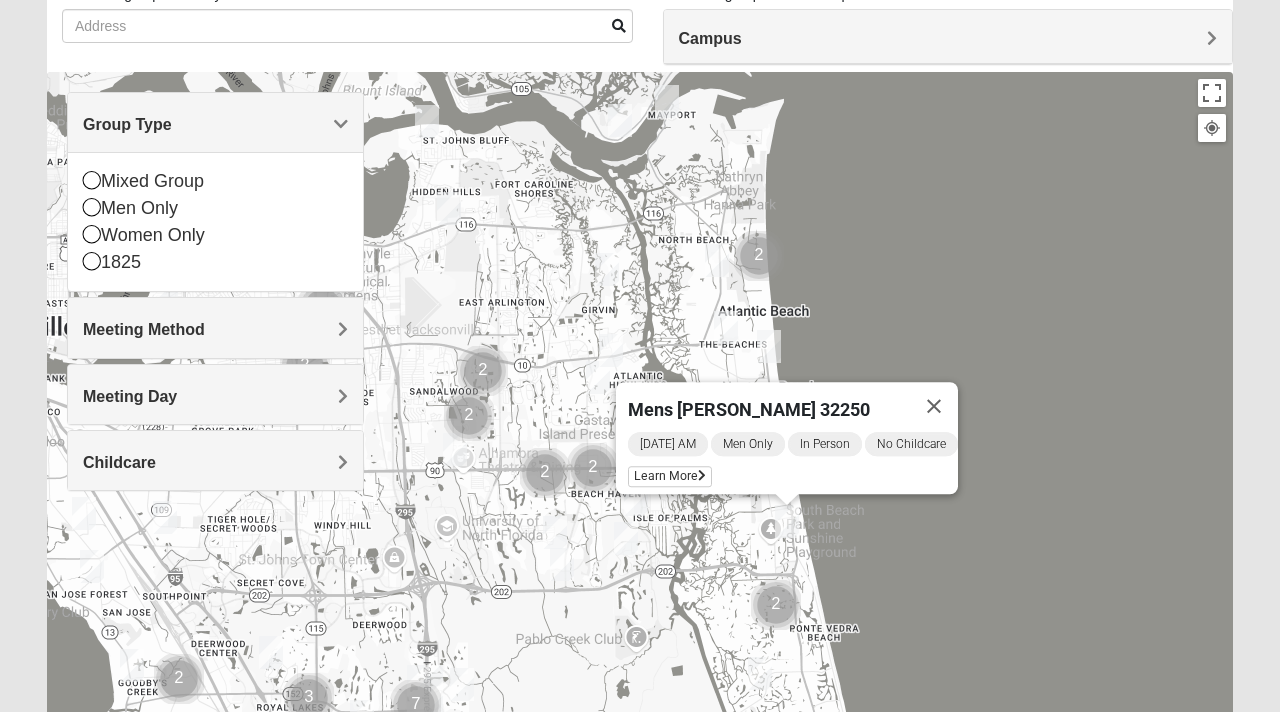 click at bounding box center (769, 346) 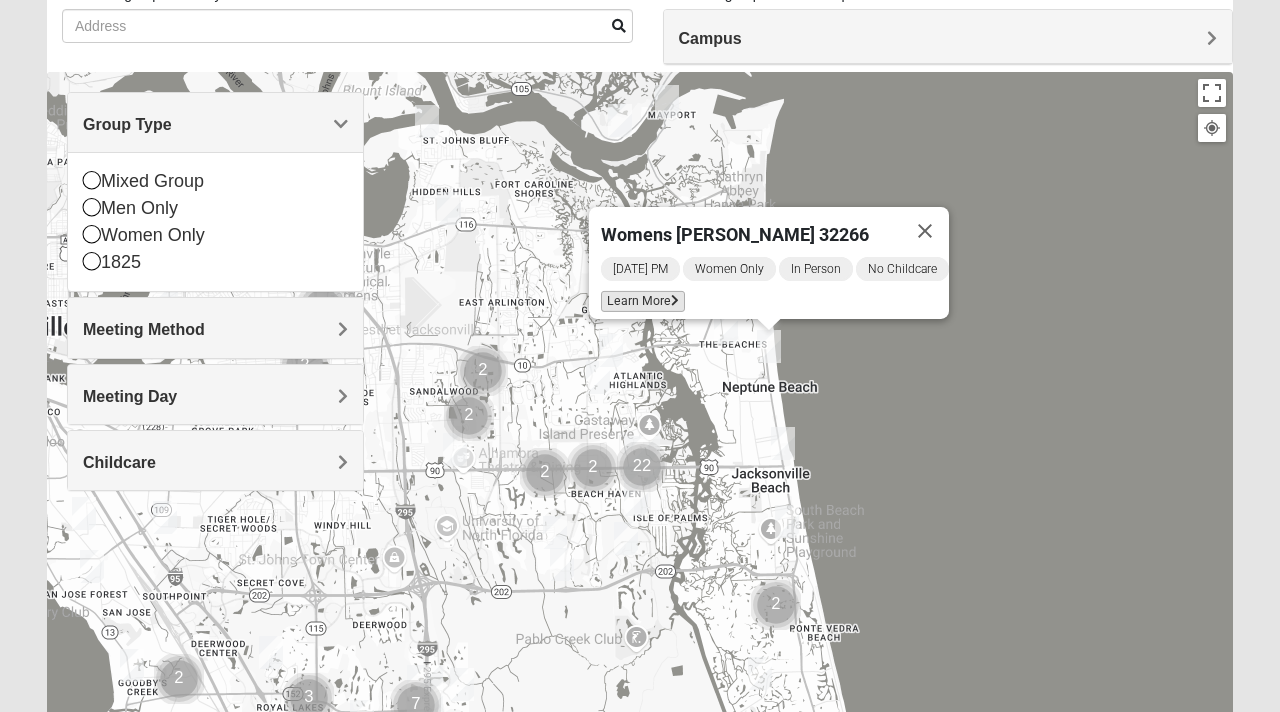 click on "Learn More" at bounding box center [643, 301] 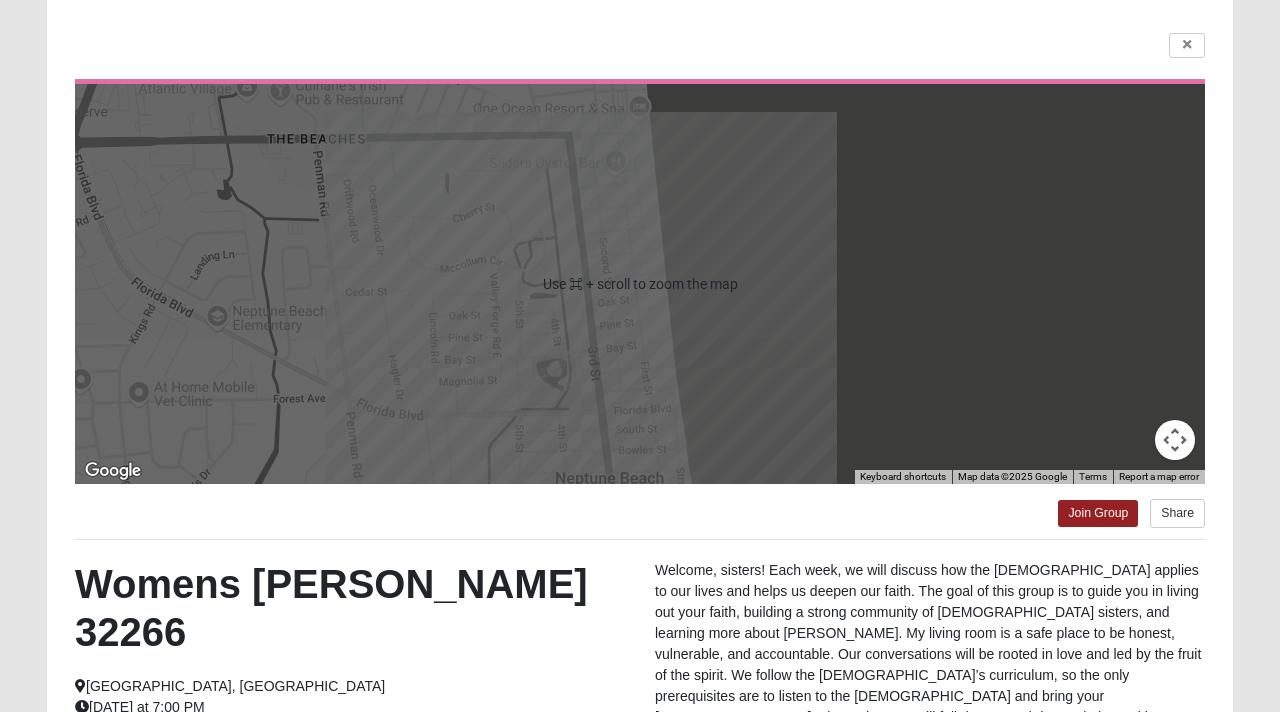 scroll, scrollTop: 0, scrollLeft: 0, axis: both 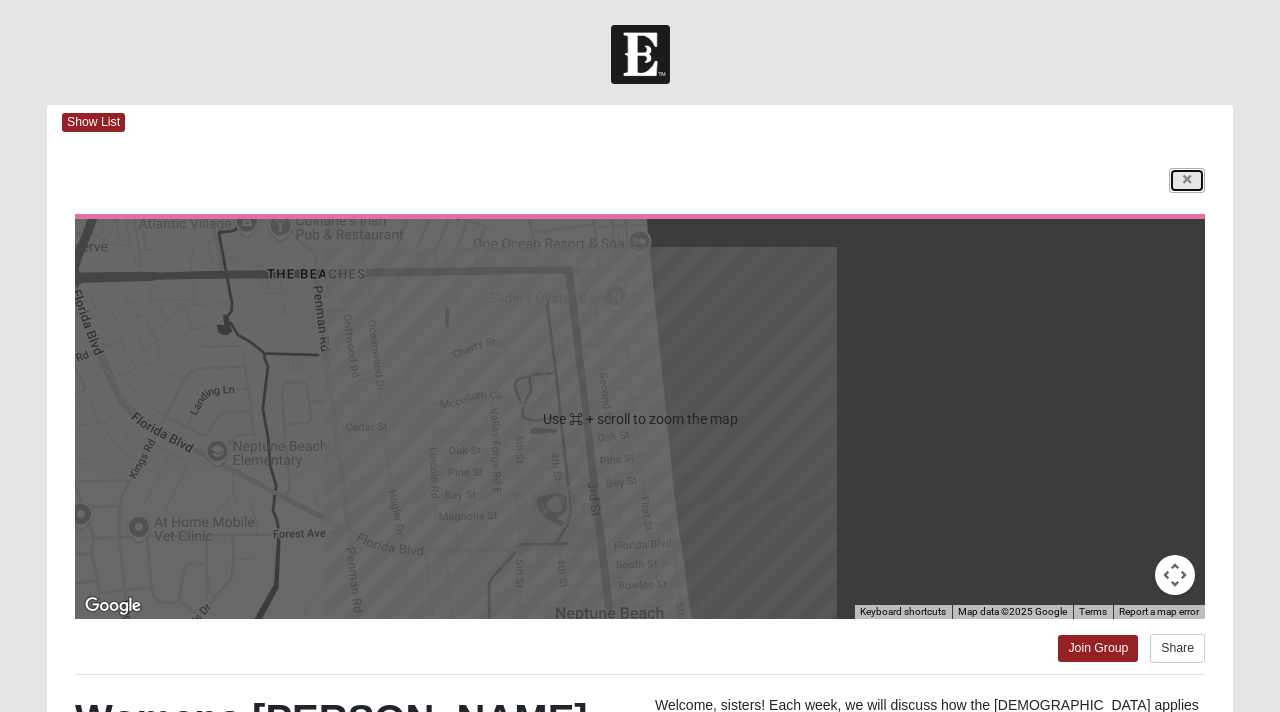 click at bounding box center (1187, 180) 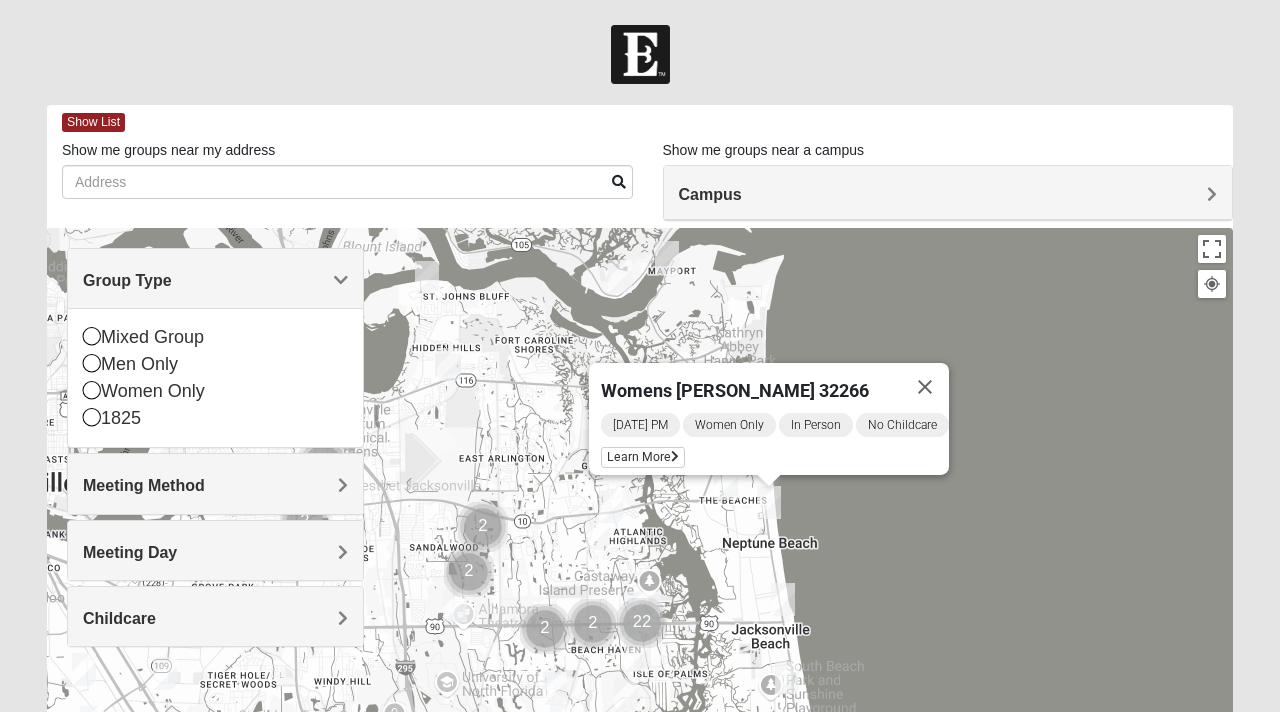 click at bounding box center (726, 483) 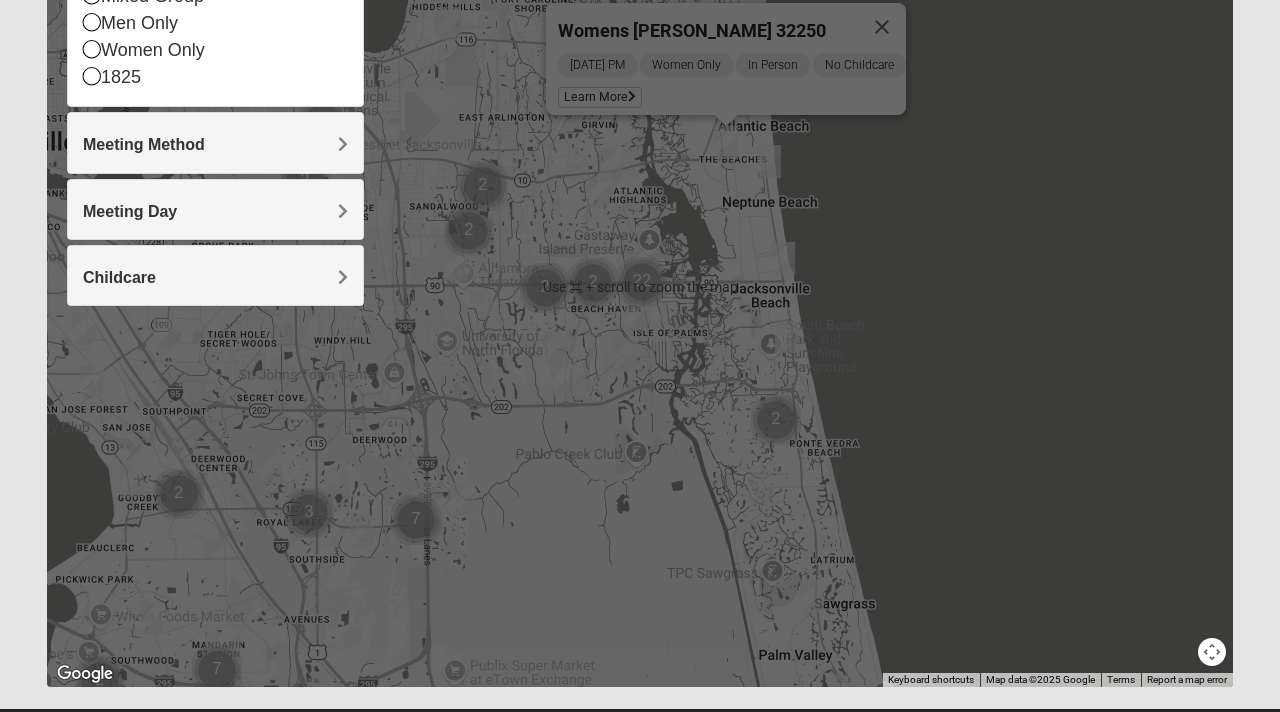 scroll, scrollTop: 380, scrollLeft: 0, axis: vertical 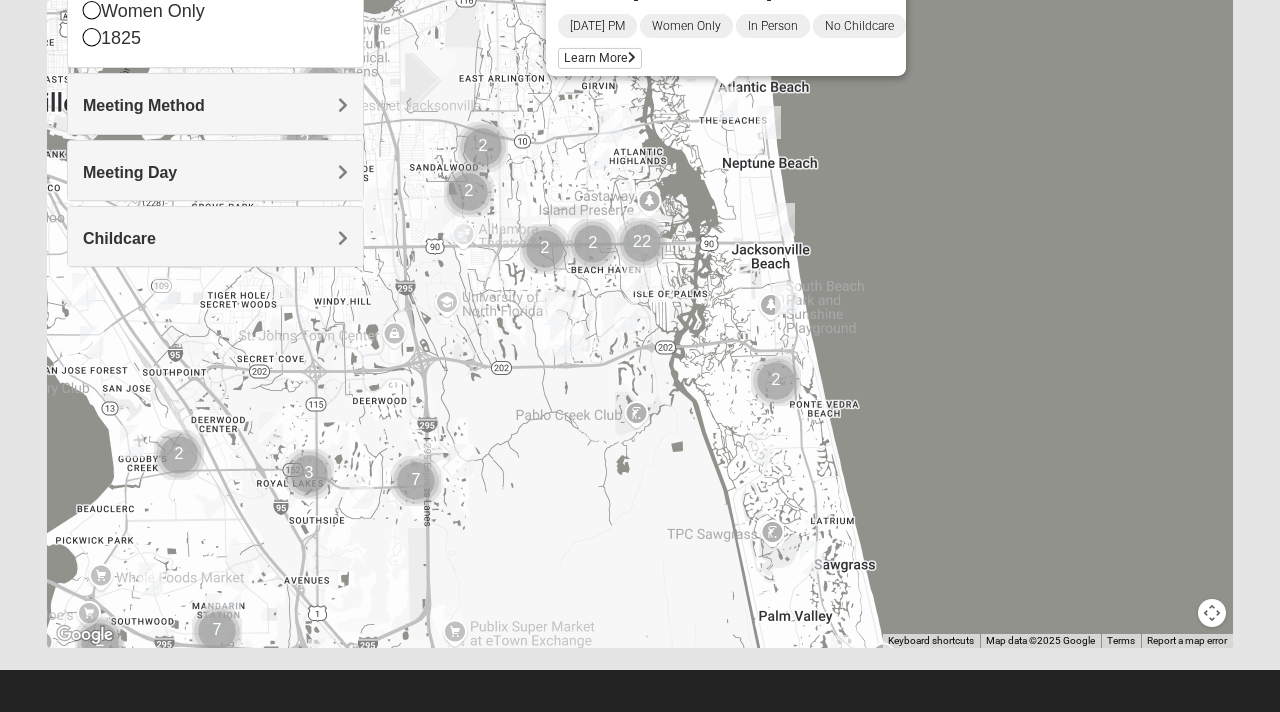 click on "Womens [PERSON_NAME] 32250          [DATE] PM      Women Only      In Person      No Childcare Learn More" at bounding box center (640, 248) 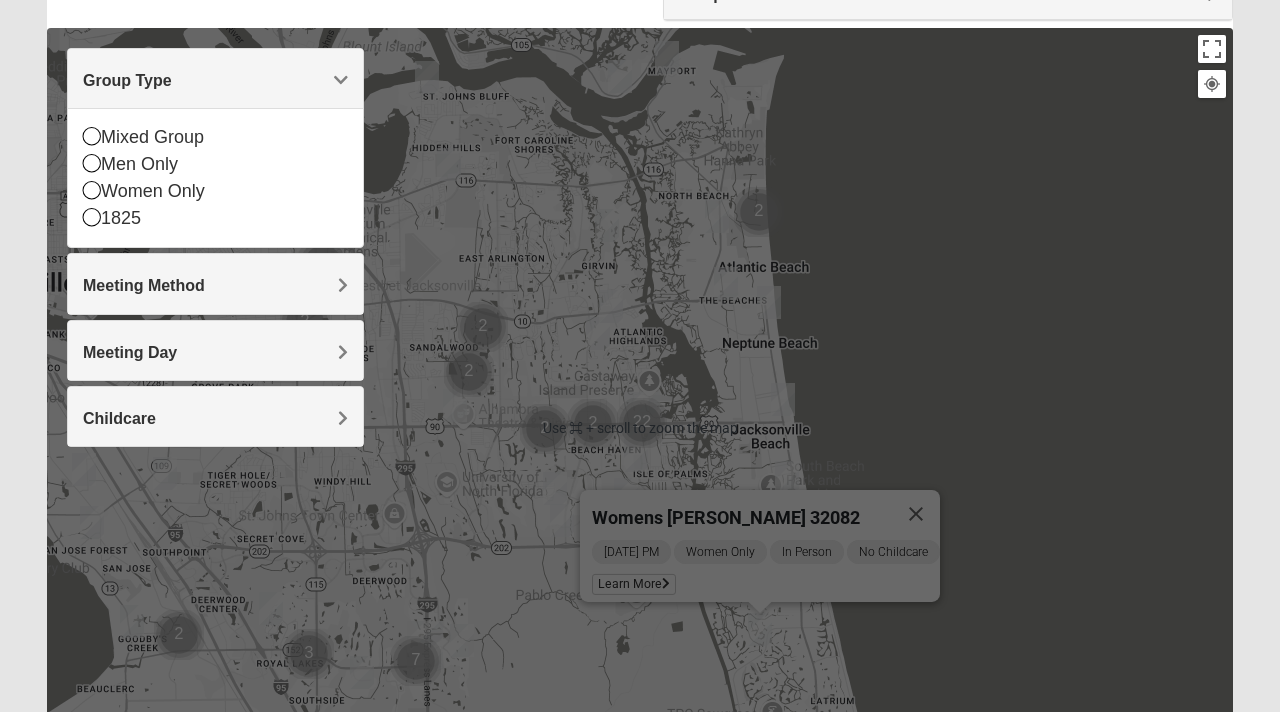 scroll, scrollTop: 201, scrollLeft: 0, axis: vertical 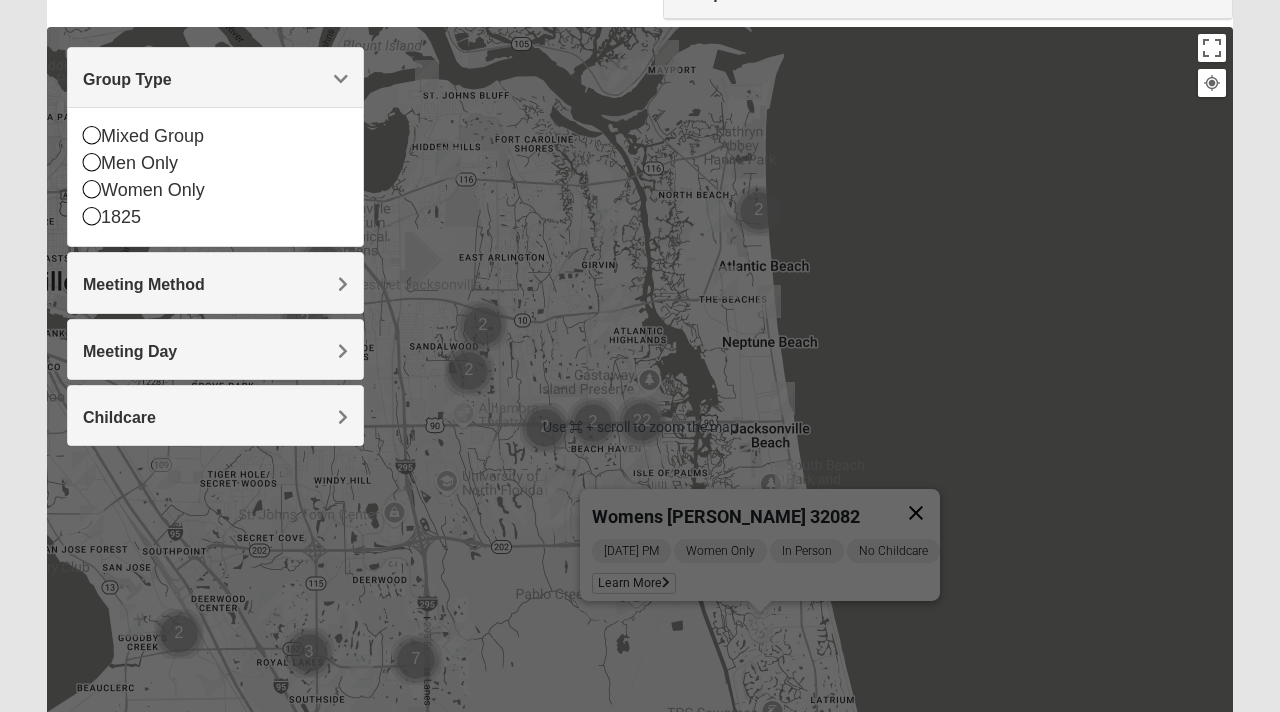click at bounding box center [916, 513] 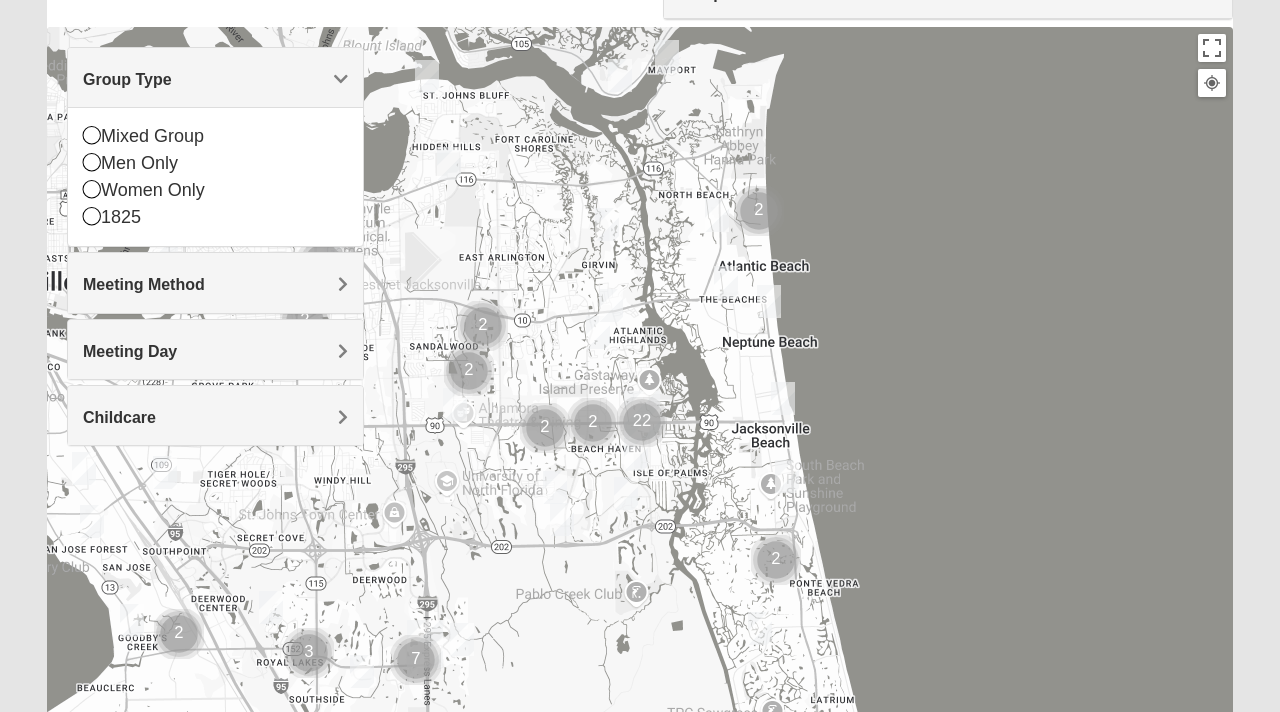 click at bounding box center (726, 282) 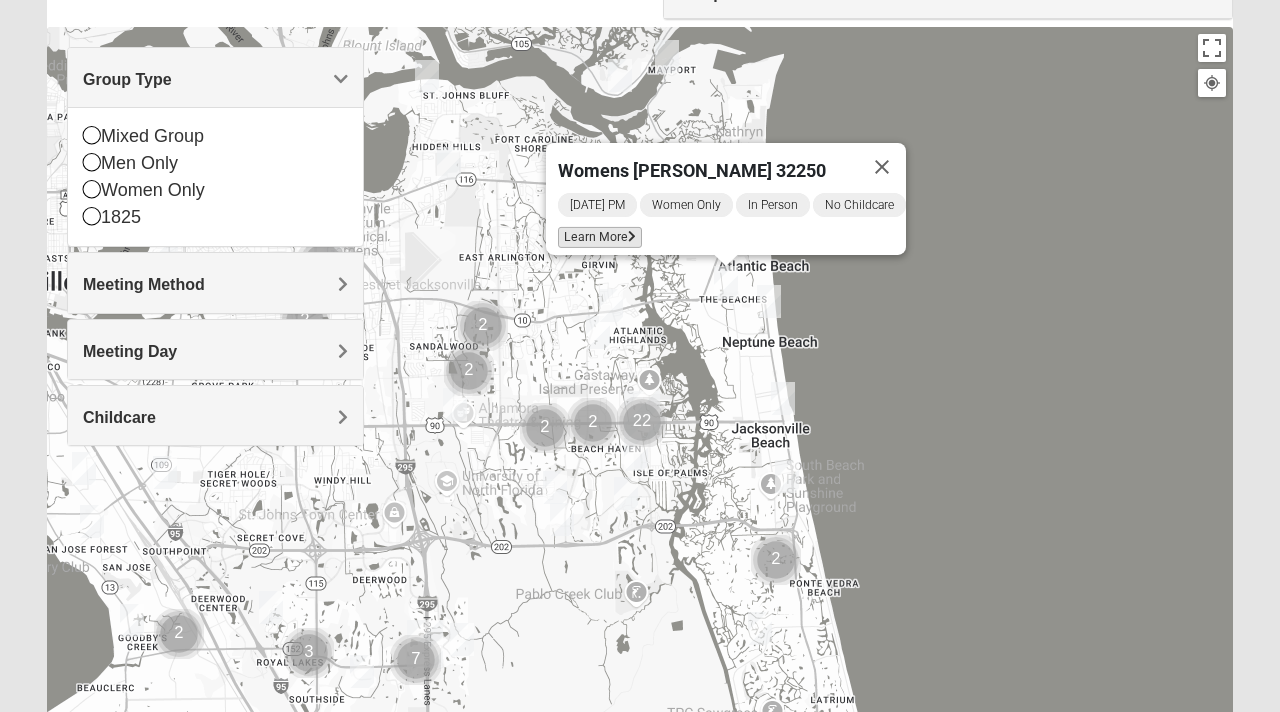 click on "Learn More" at bounding box center [600, 237] 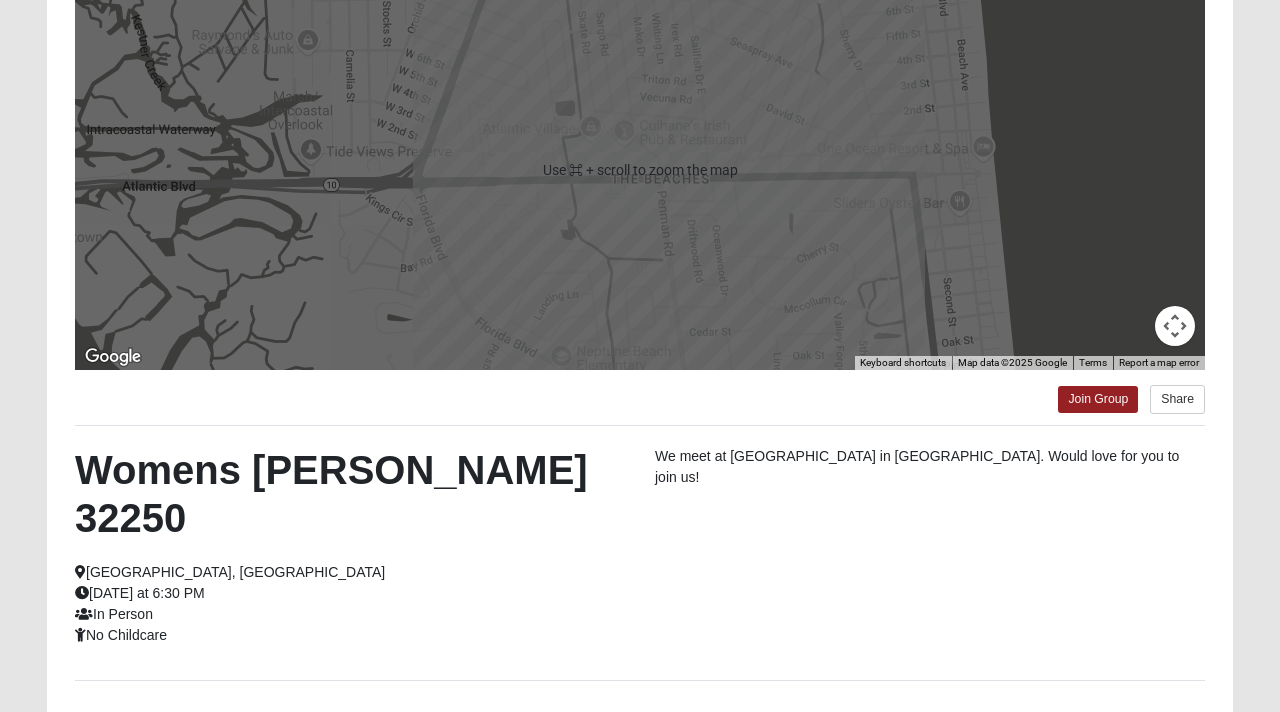 scroll, scrollTop: 367, scrollLeft: 0, axis: vertical 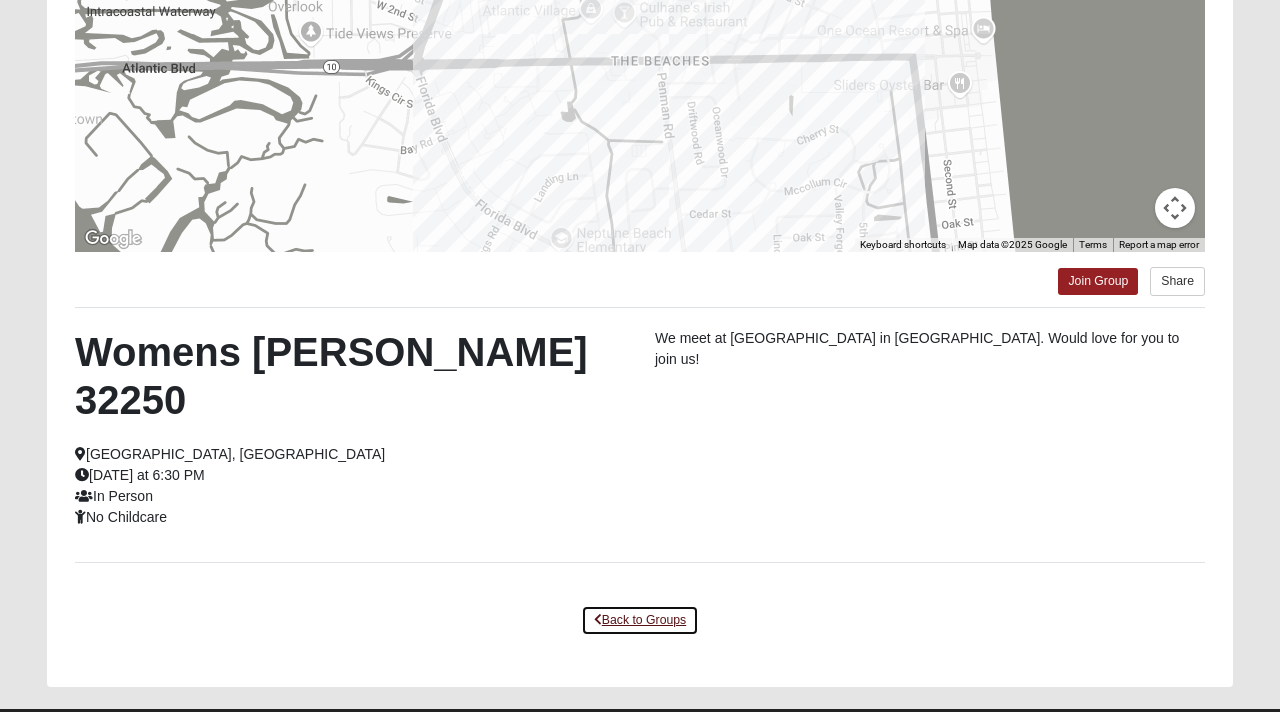 click on "Back to Groups" at bounding box center (640, 620) 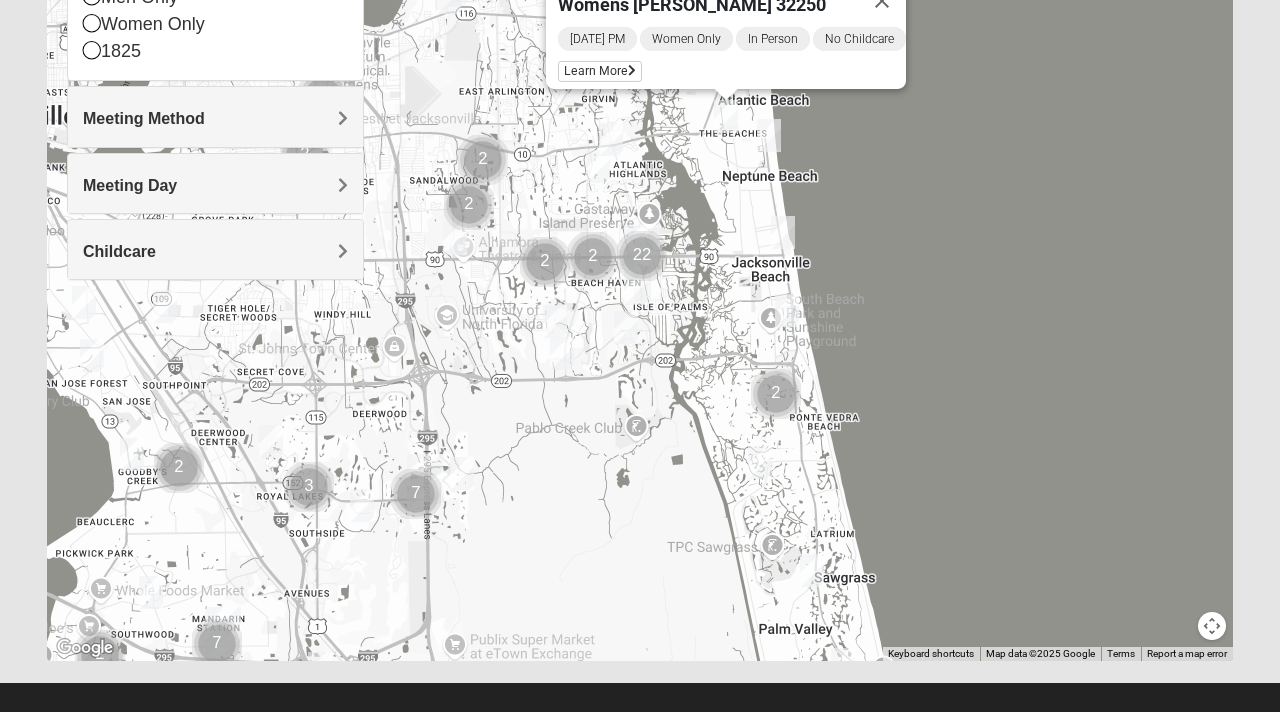 click at bounding box center [769, 135] 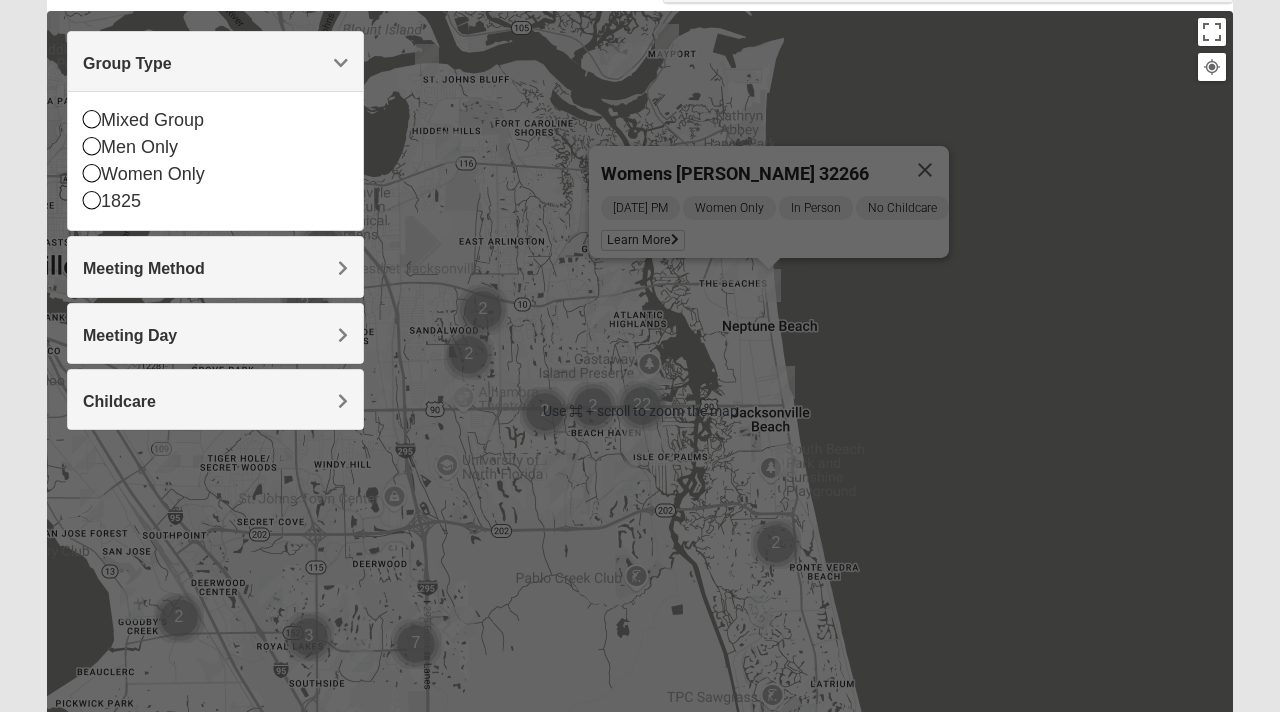 scroll, scrollTop: 177, scrollLeft: 0, axis: vertical 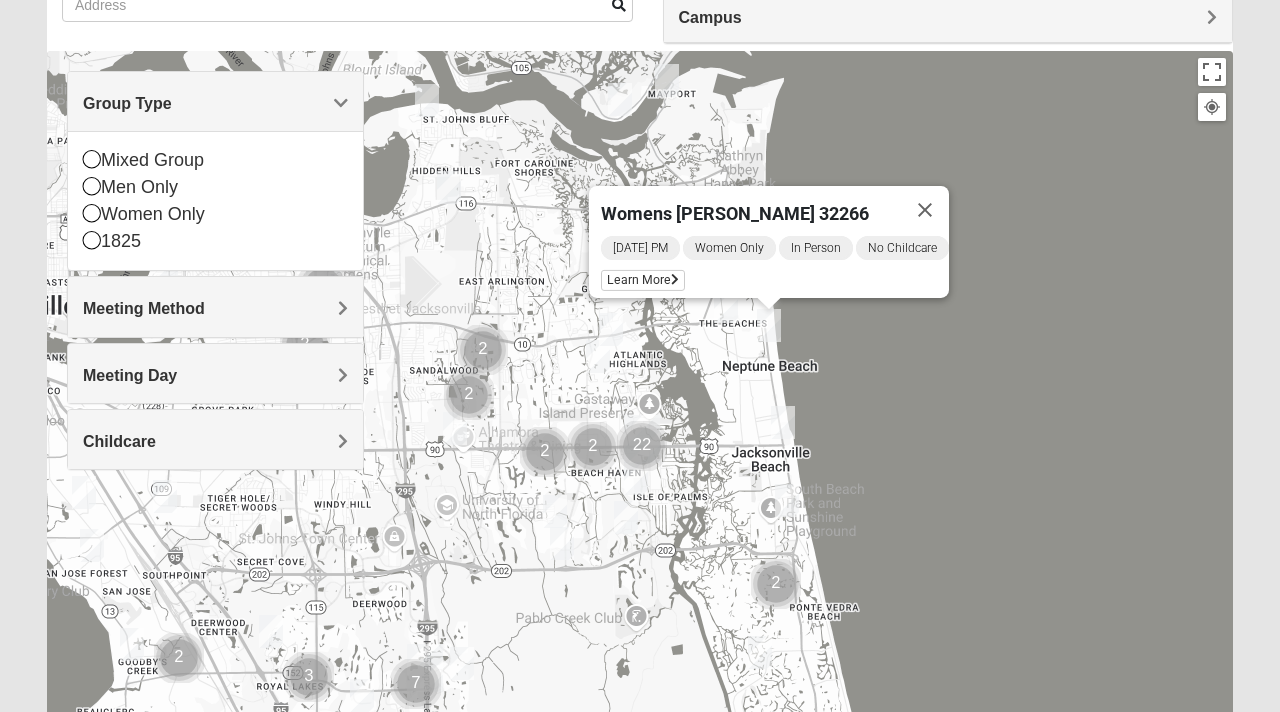 click at bounding box center (598, 356) 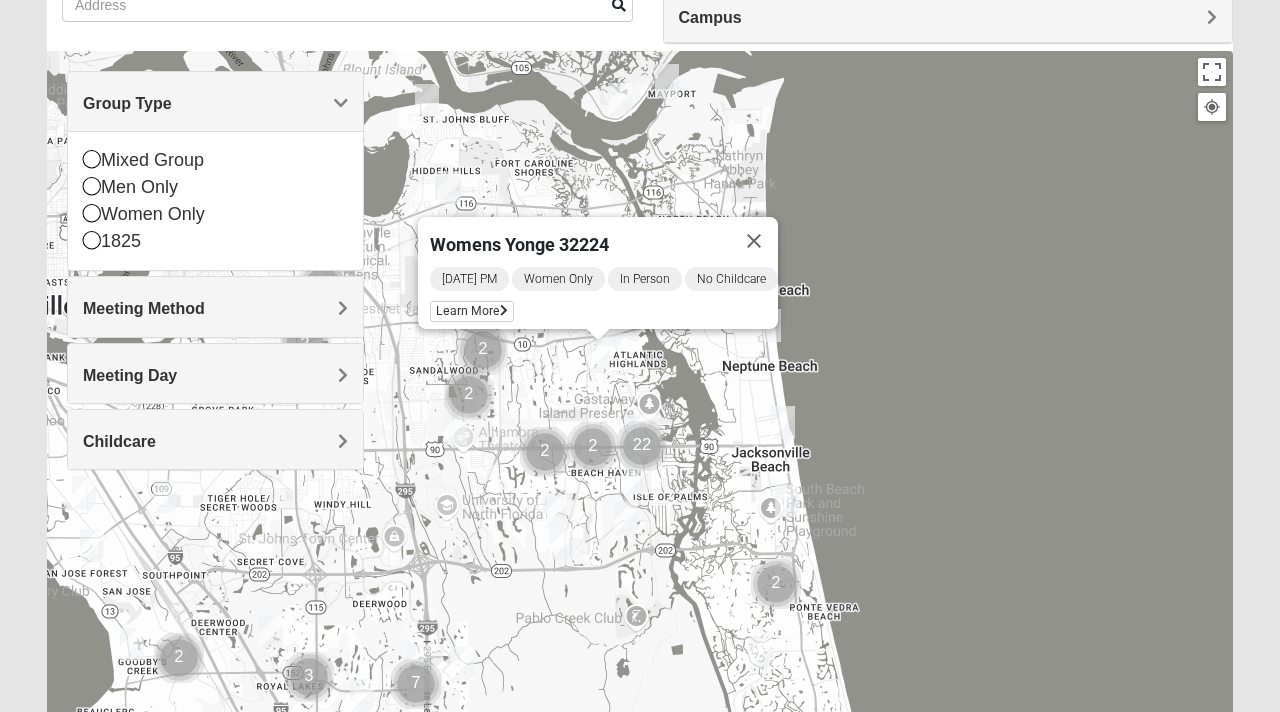 click on "Womens Yonge 32224          [DATE] PM      Women Only      In Person      No Childcare Learn More" at bounding box center [640, 451] 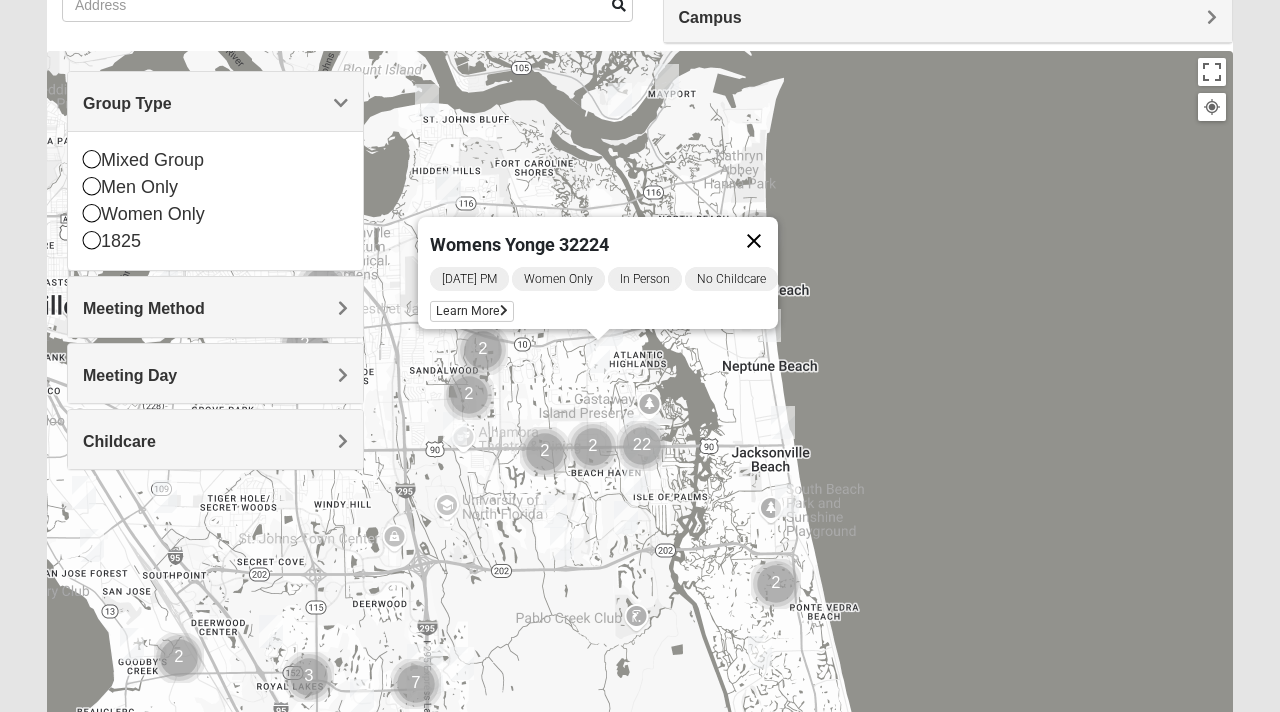 click at bounding box center [754, 241] 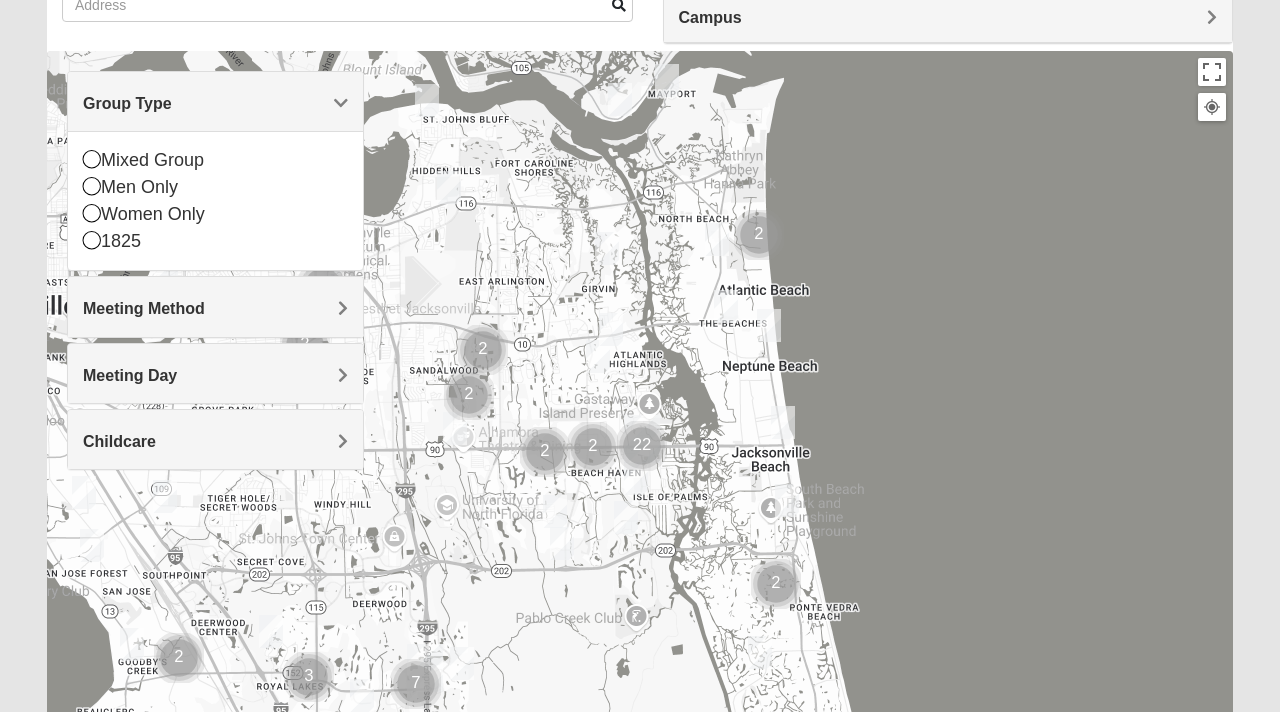 click at bounding box center [769, 325] 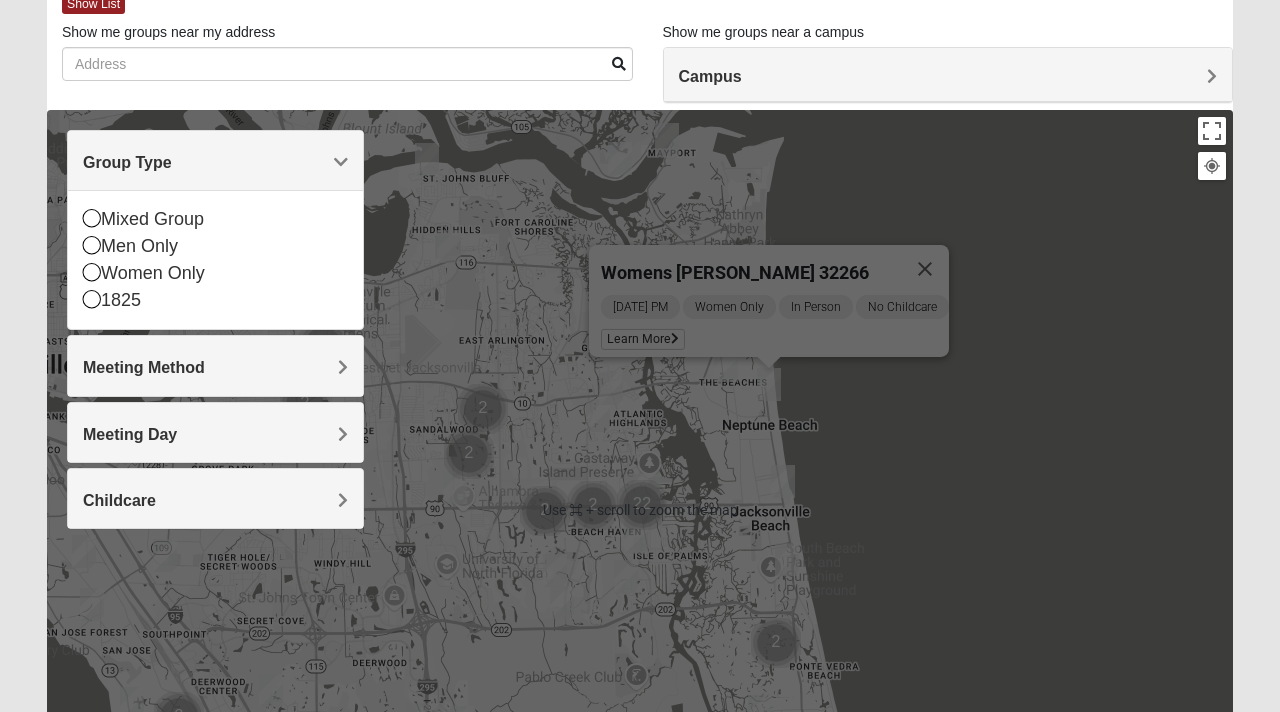 scroll, scrollTop: 104, scrollLeft: 0, axis: vertical 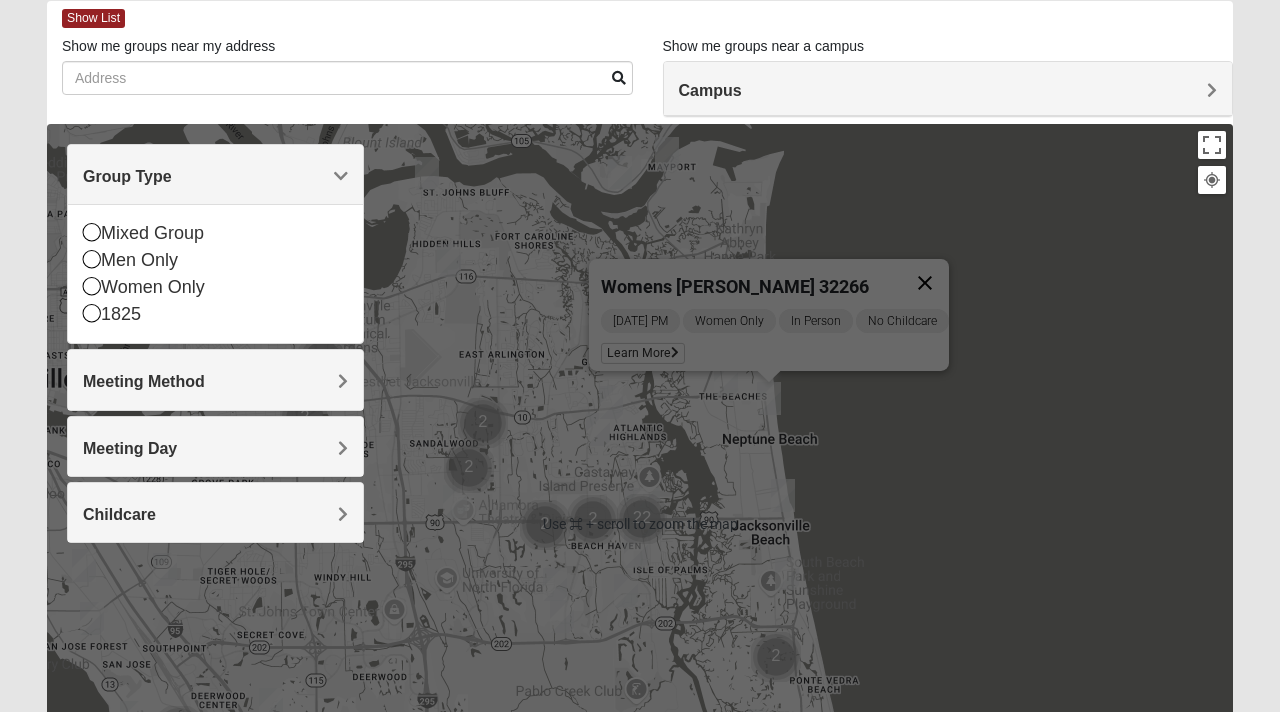 click at bounding box center (925, 283) 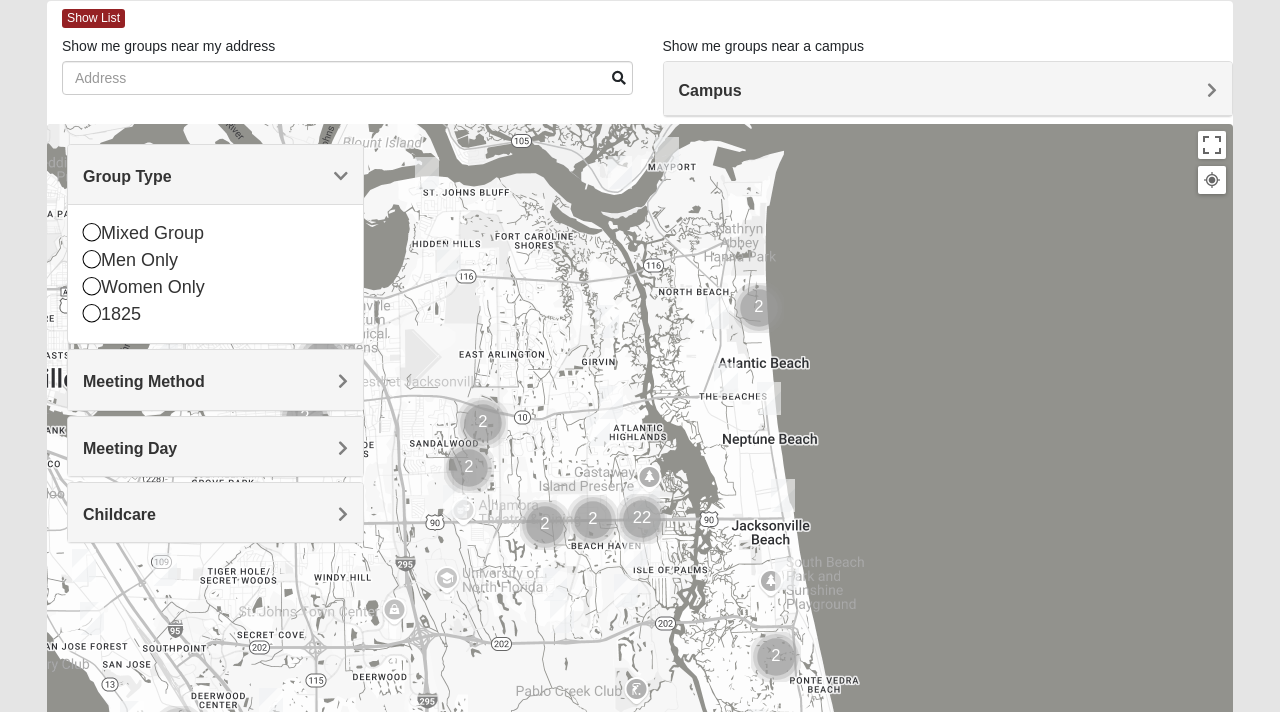 click at bounding box center [759, 308] 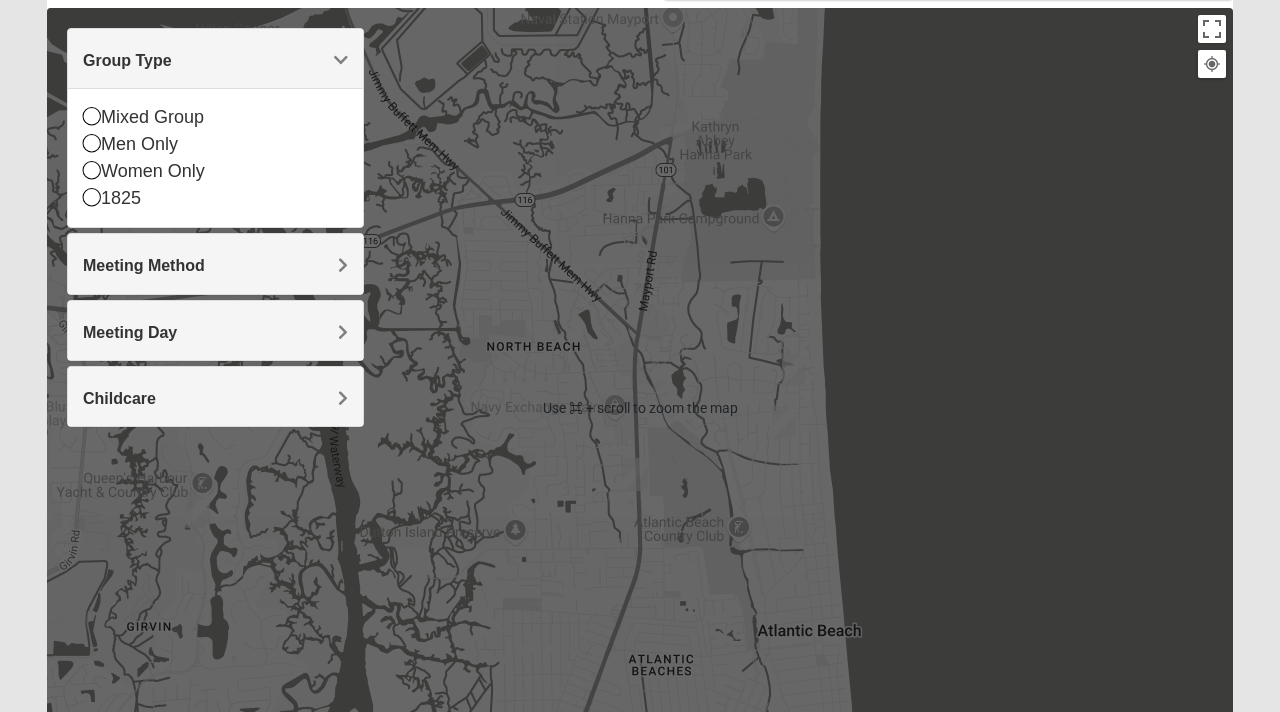 scroll, scrollTop: 208, scrollLeft: 0, axis: vertical 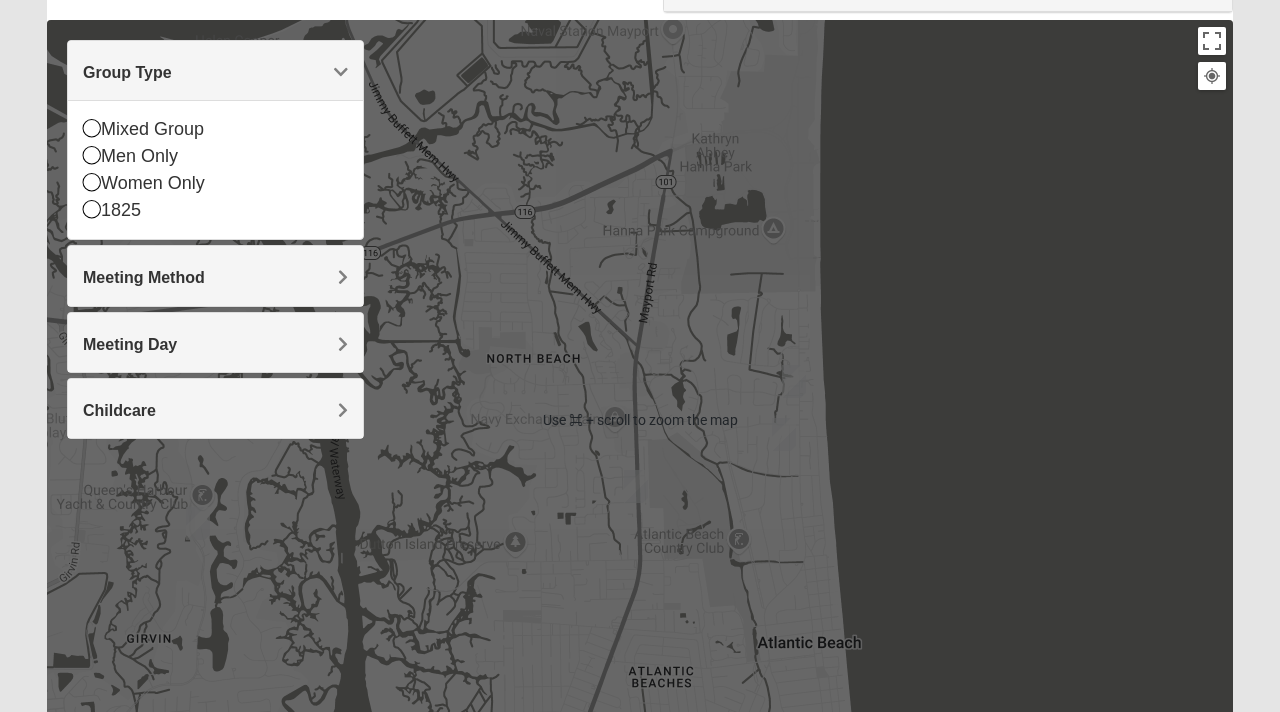 click on "To navigate, press the arrow keys." at bounding box center [640, 420] 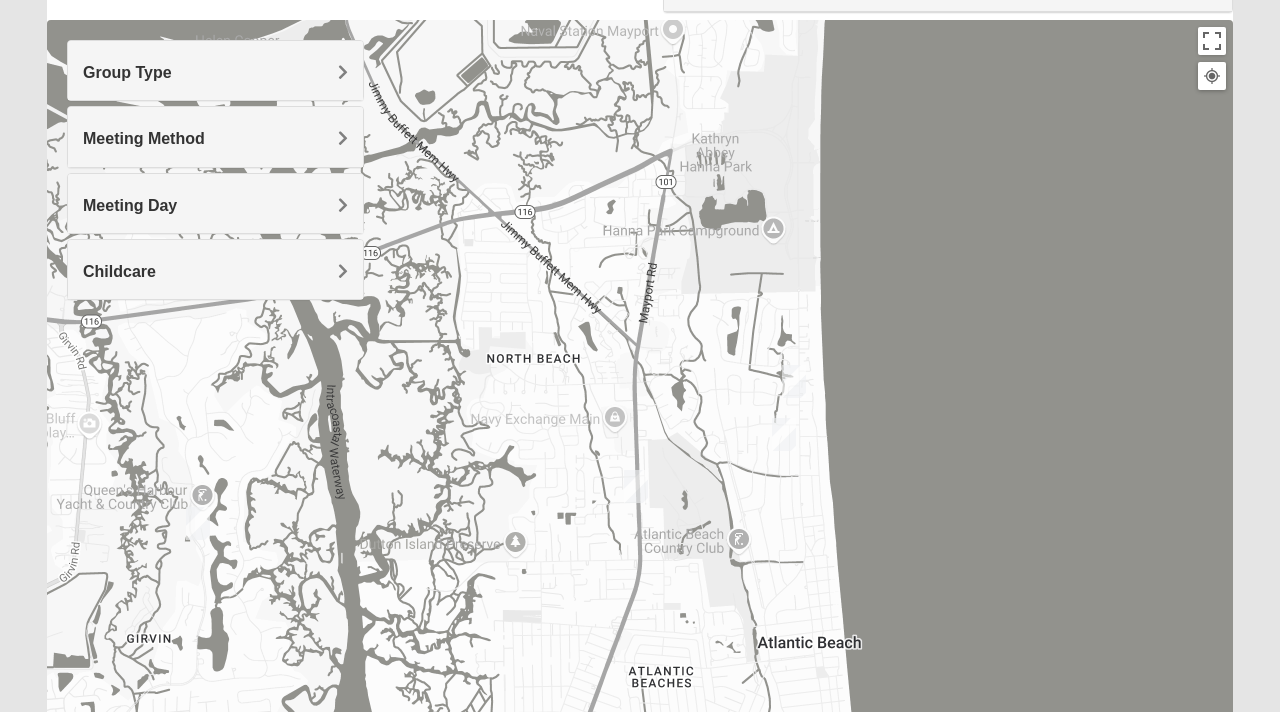click at bounding box center (784, 434) 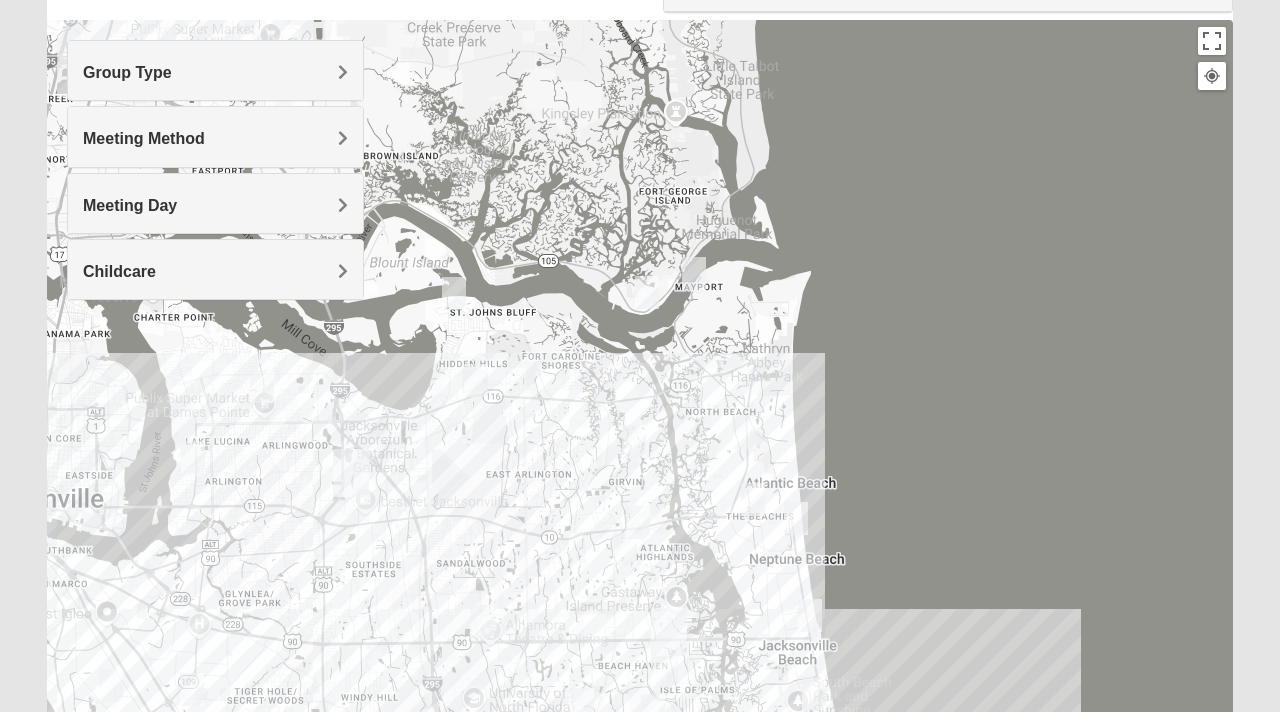 click at bounding box center (796, 518) 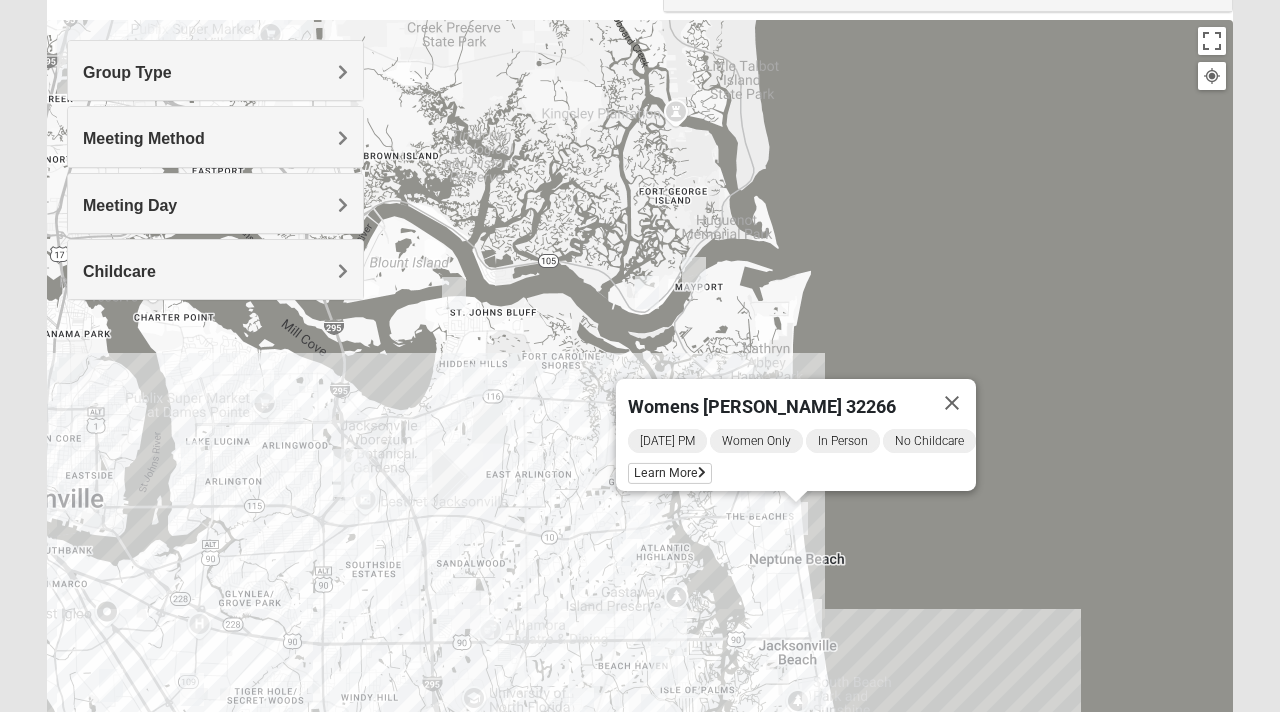 click on "[DATE] PM      Women Only      In Person      No Childcare Learn More" at bounding box center (802, 459) 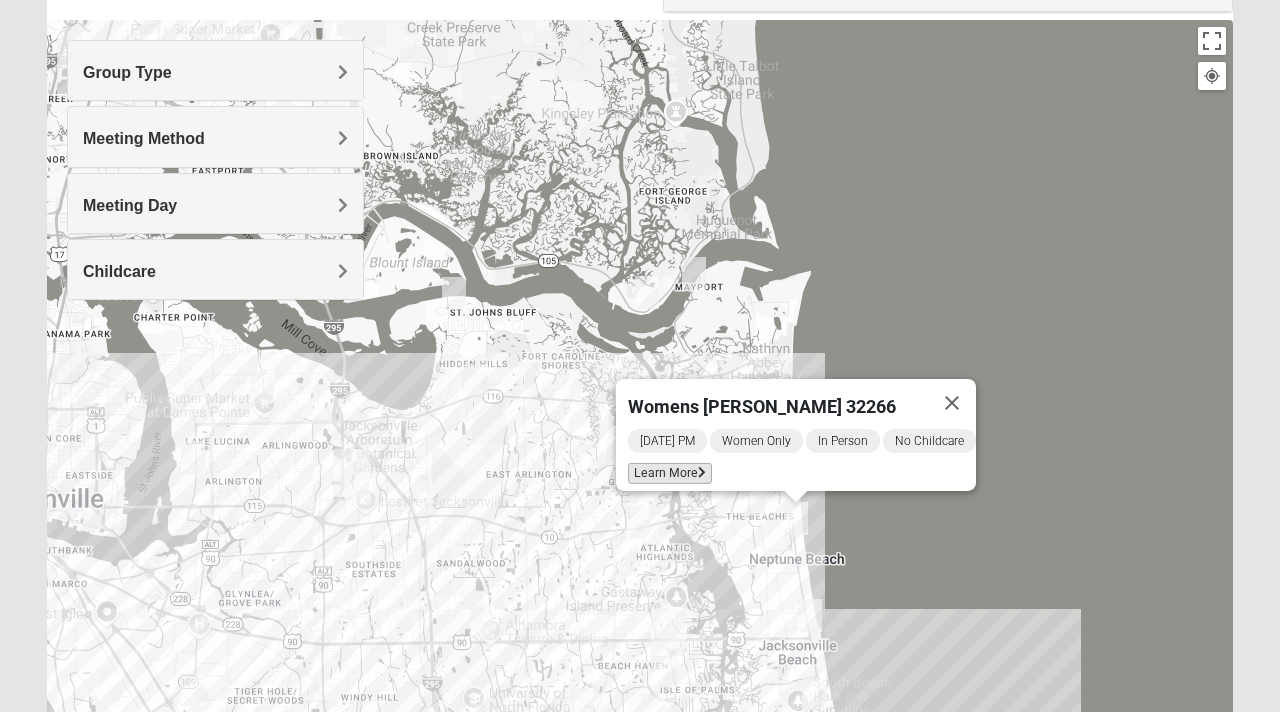 click on "Learn More" at bounding box center [670, 473] 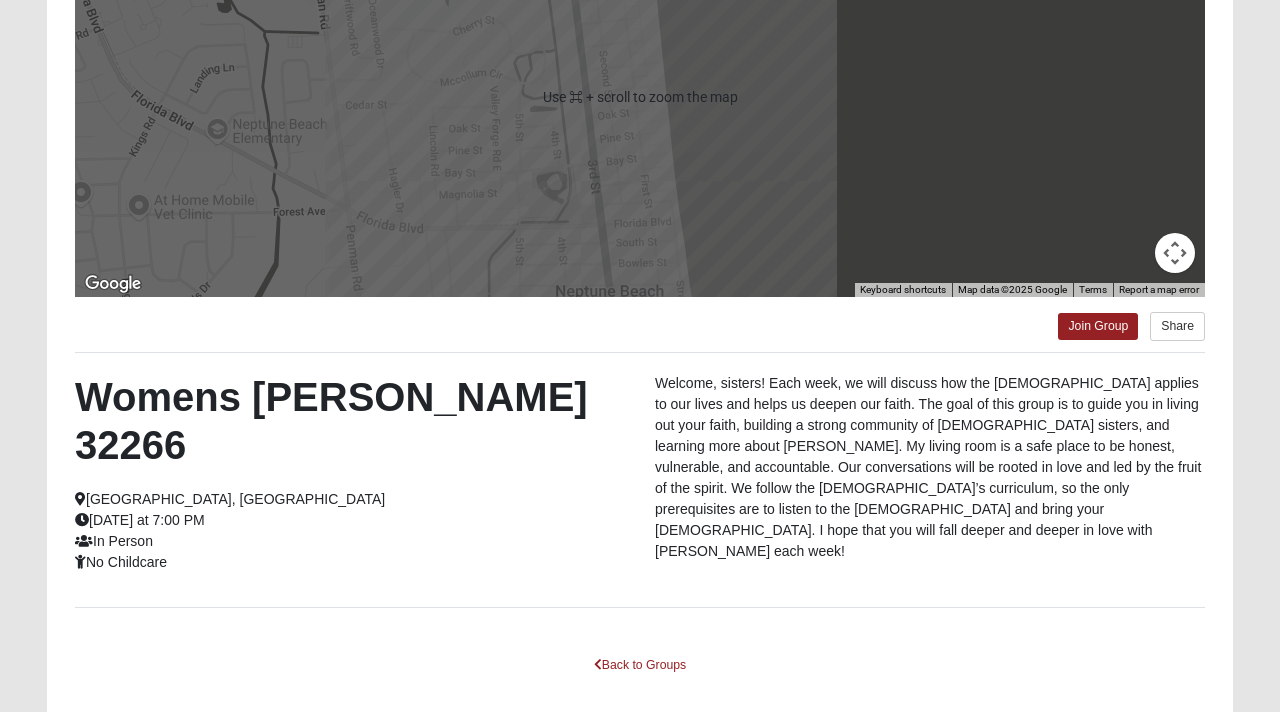 scroll, scrollTop: 367, scrollLeft: 0, axis: vertical 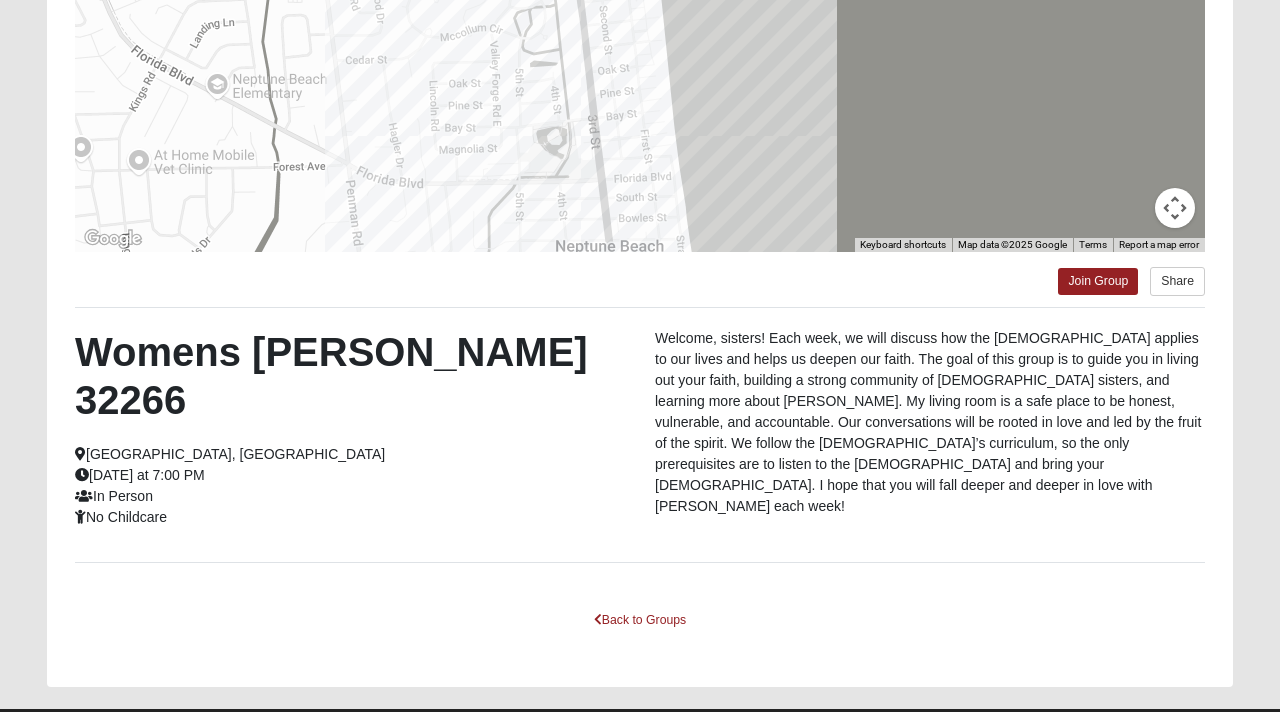 drag, startPoint x: 678, startPoint y: 515, endPoint x: 703, endPoint y: 627, distance: 114.75626 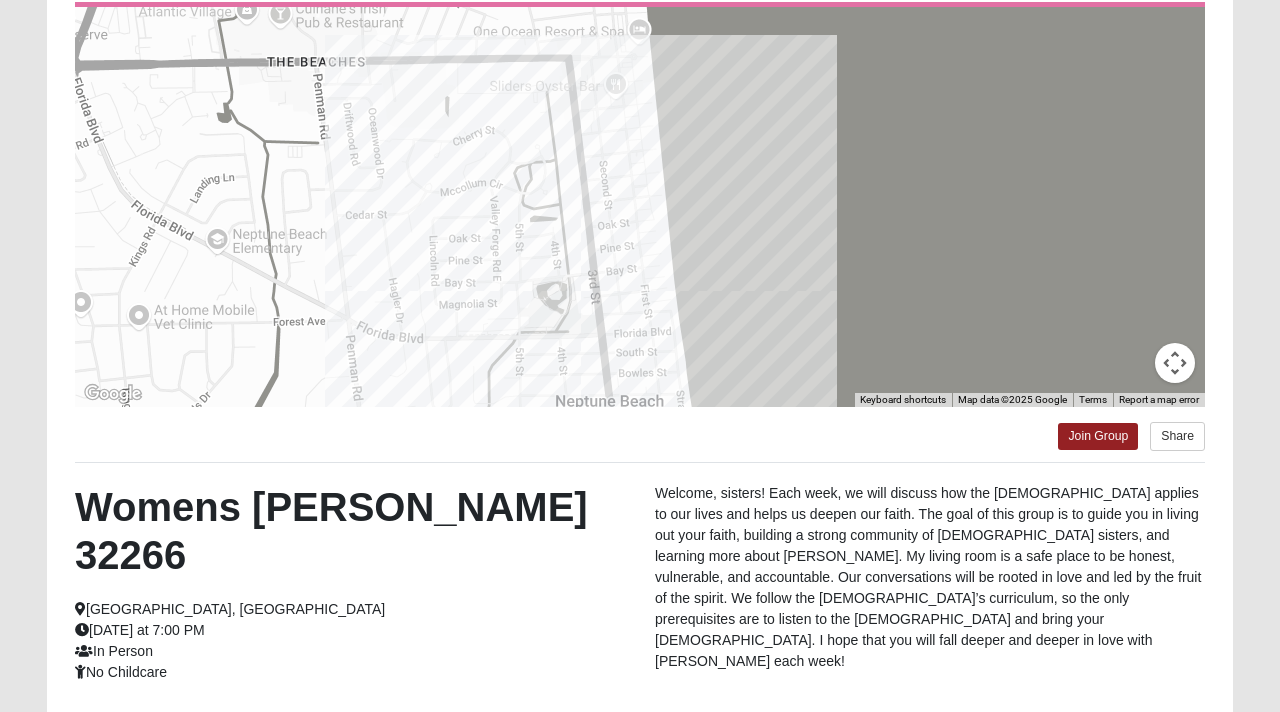scroll, scrollTop: 213, scrollLeft: 0, axis: vertical 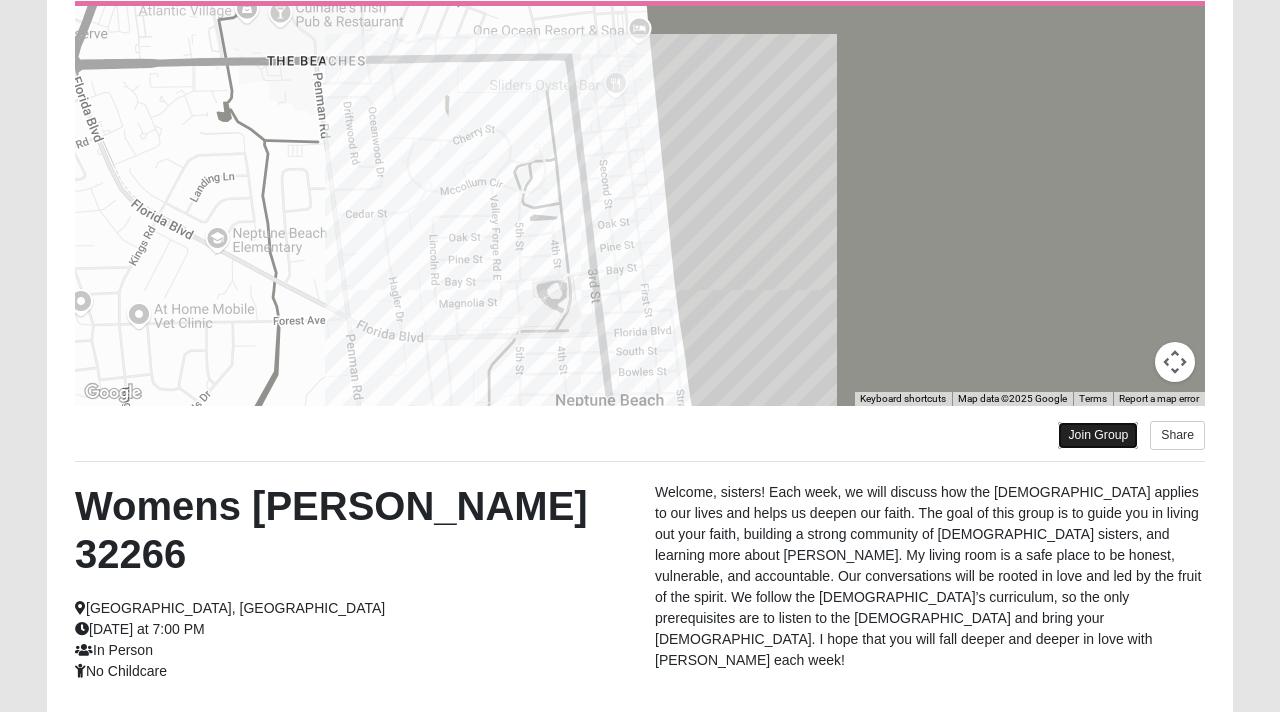 click on "Join Group" at bounding box center (1098, 435) 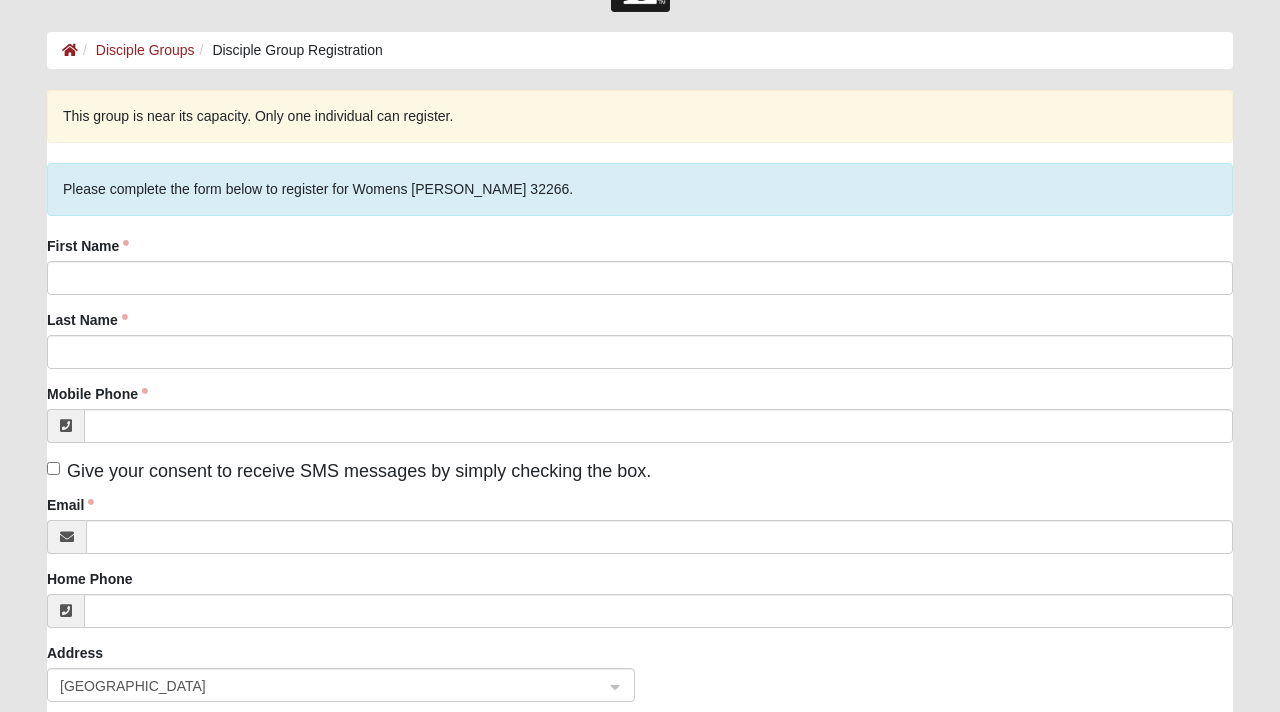 scroll, scrollTop: 0, scrollLeft: 0, axis: both 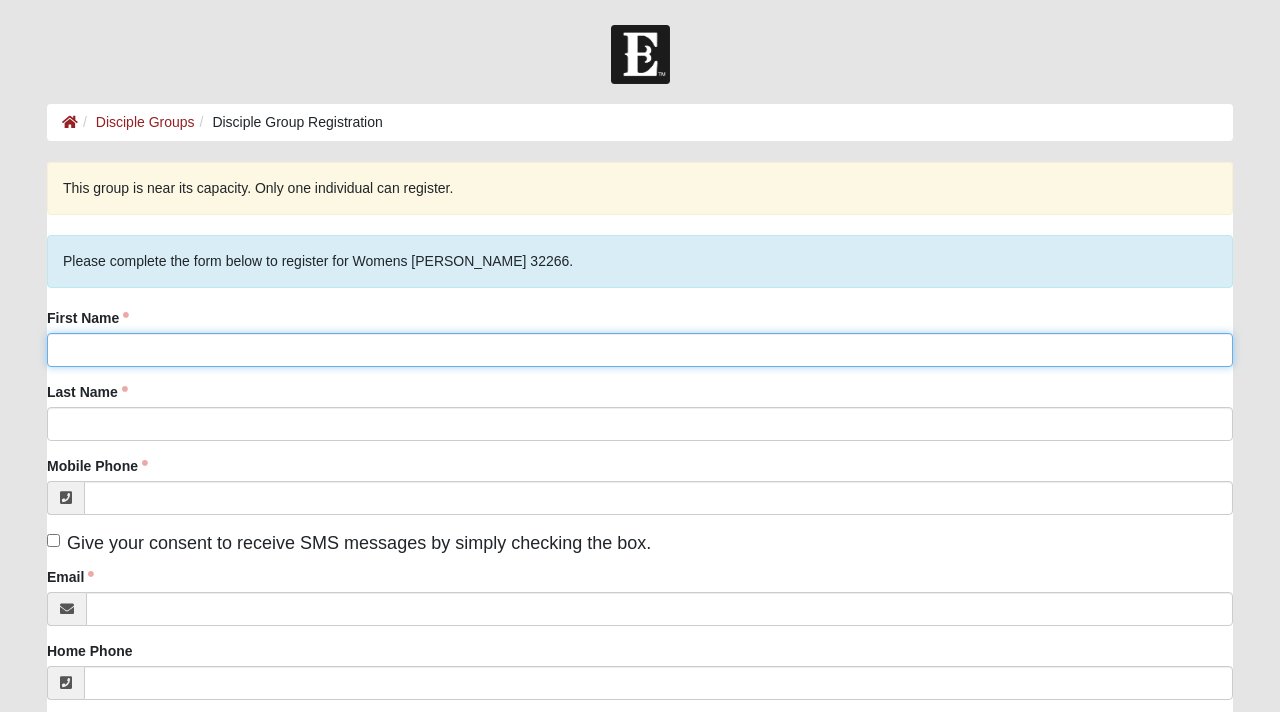 click on "First Name" 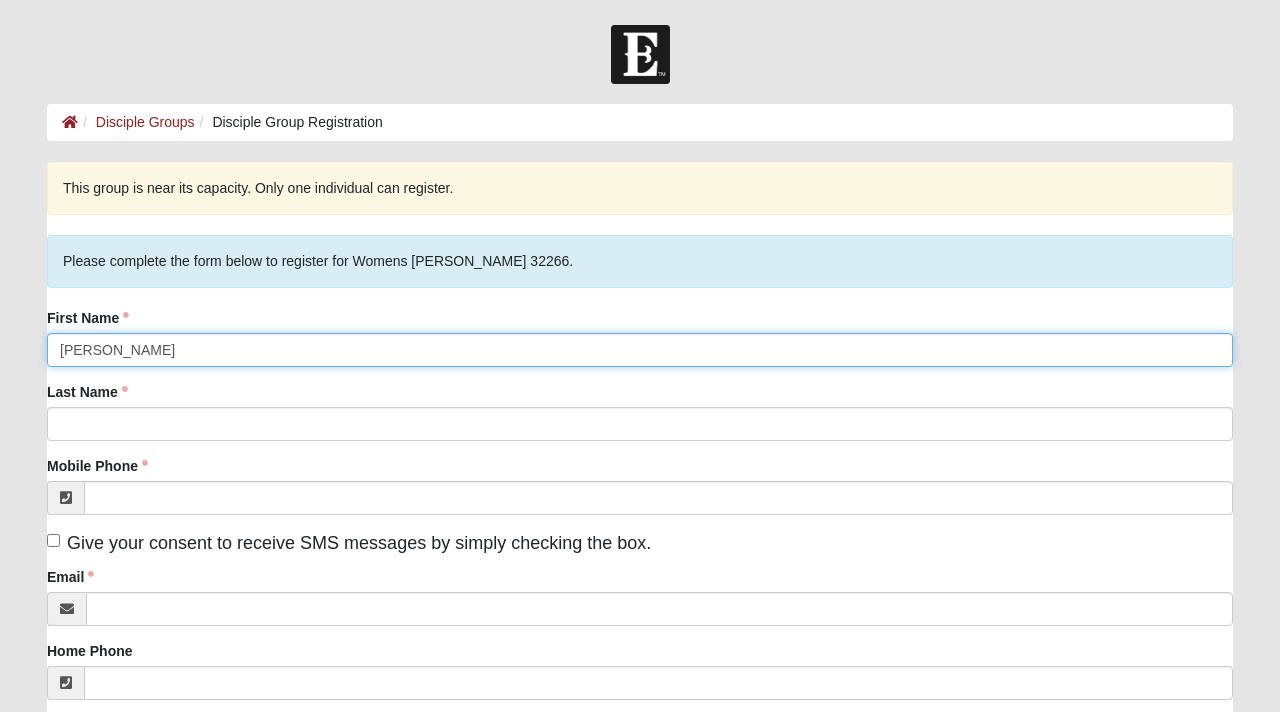 type on "Jackie" 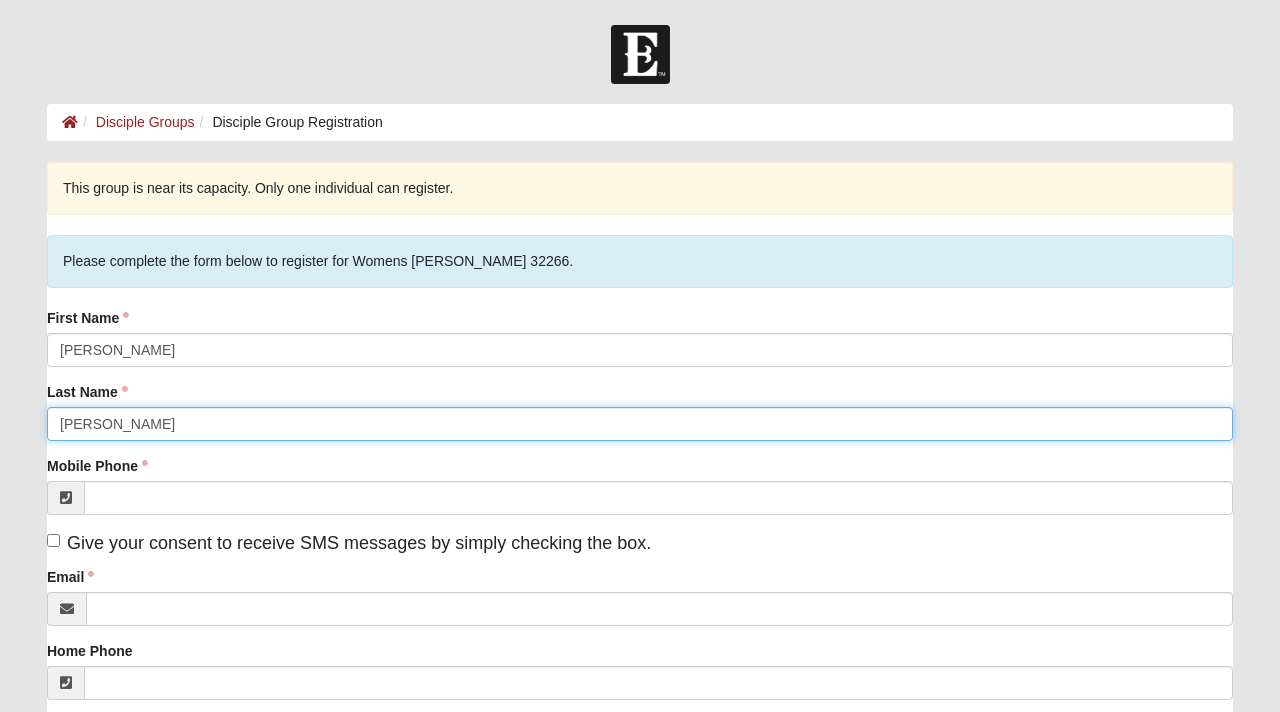 type on "Waterman" 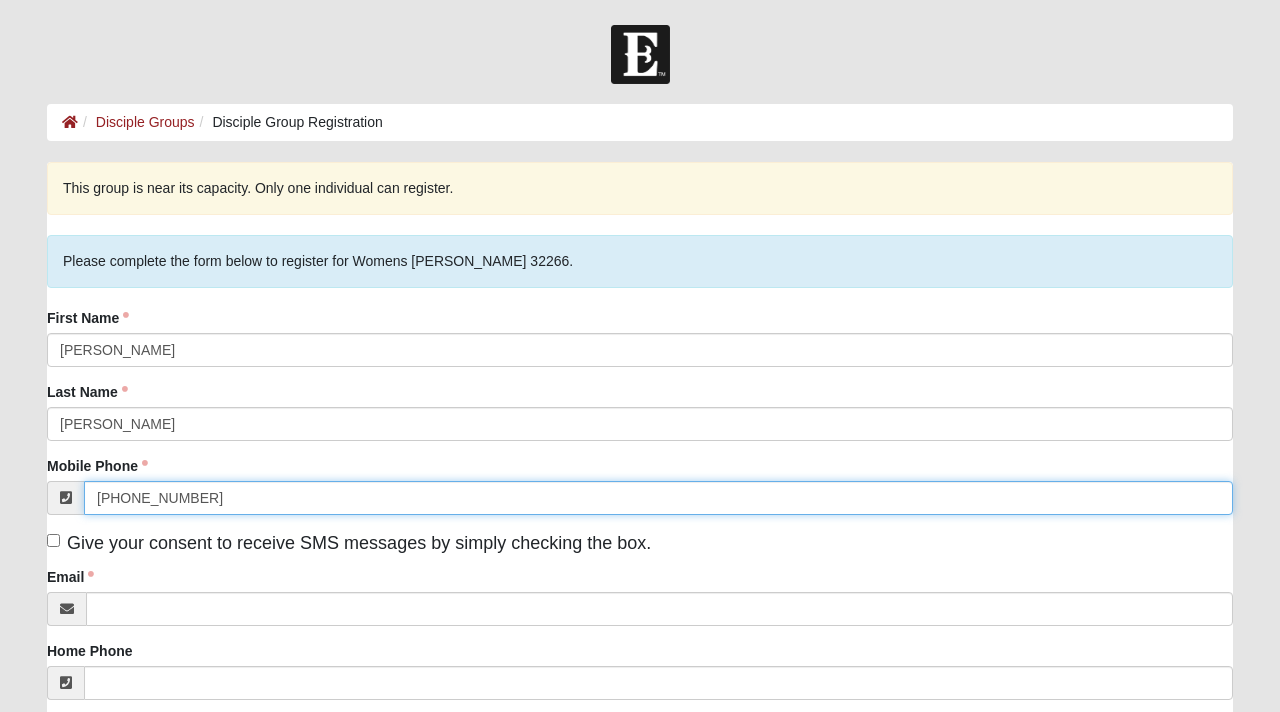 type on "(904) 910-0014" 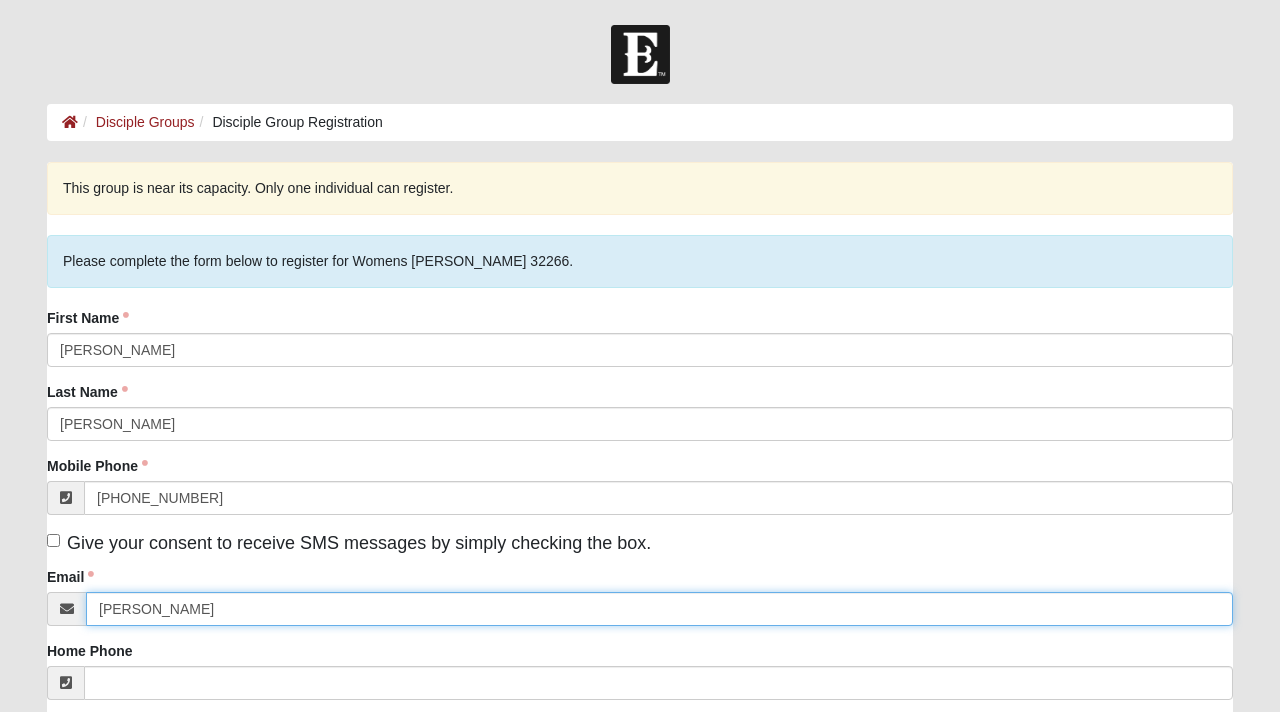 type on "jackieschaef4@gmail.com" 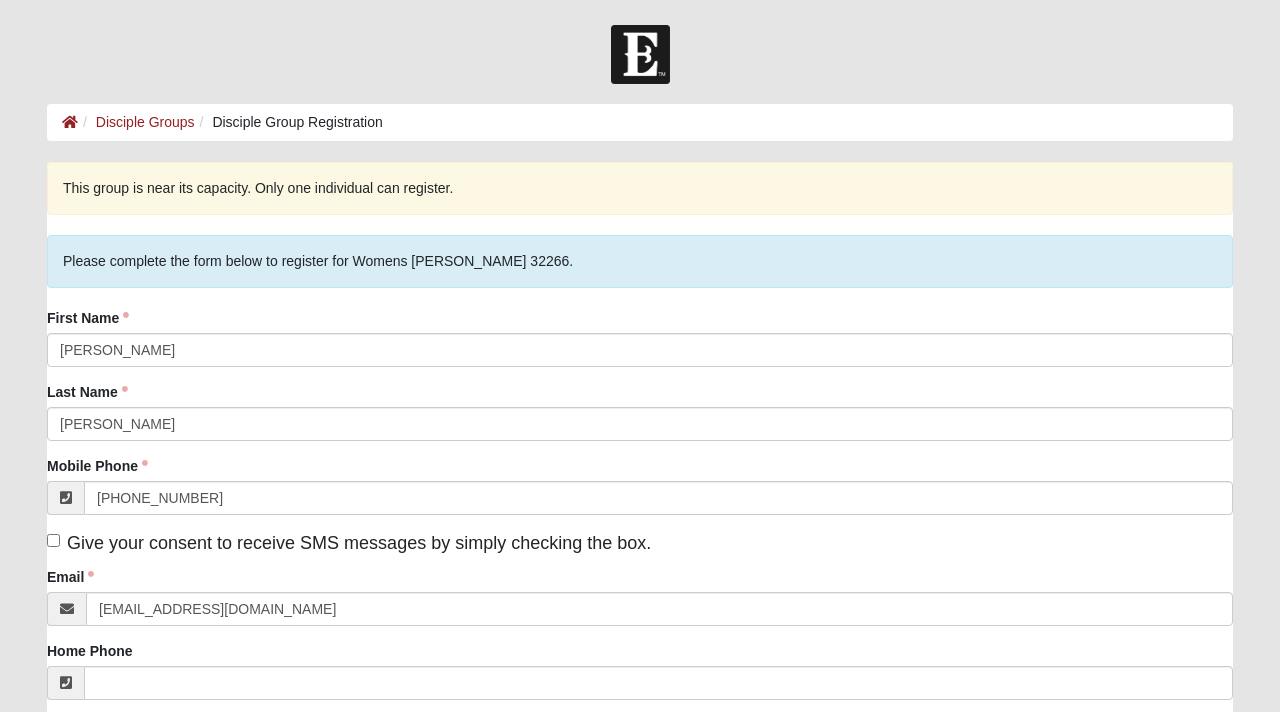 type on "926 East Coast Drive" 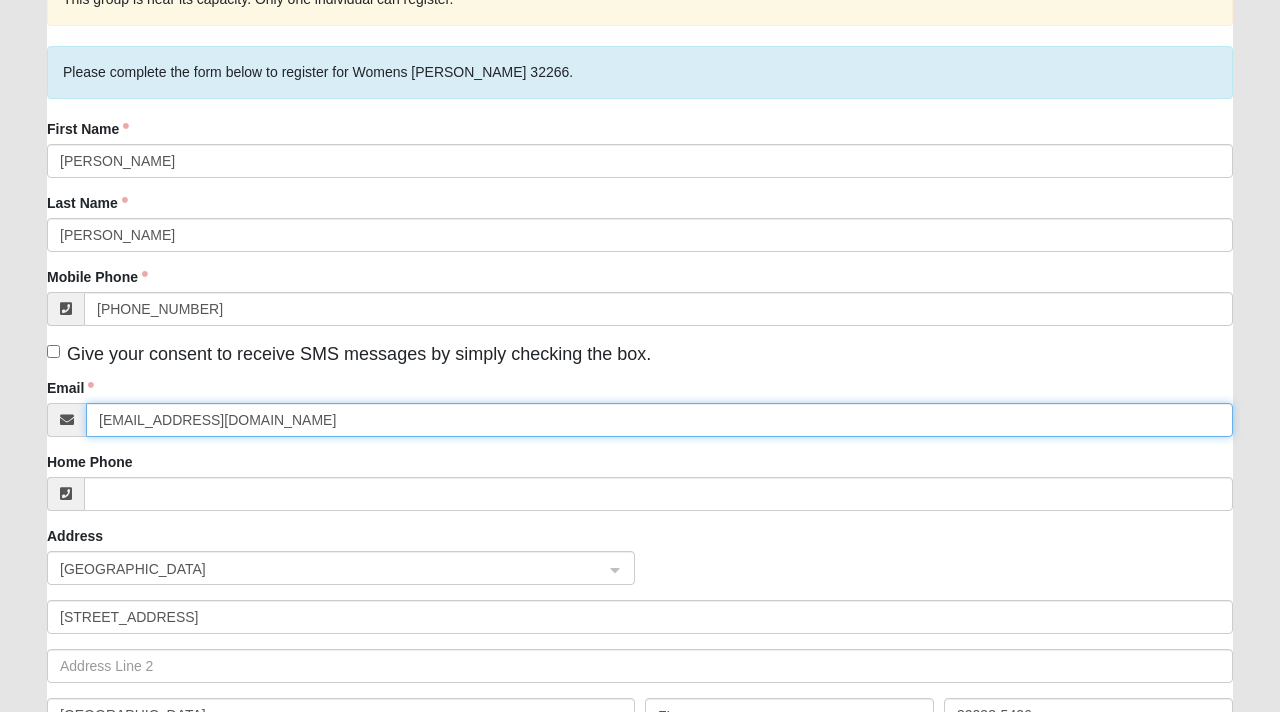 scroll, scrollTop: 565, scrollLeft: 0, axis: vertical 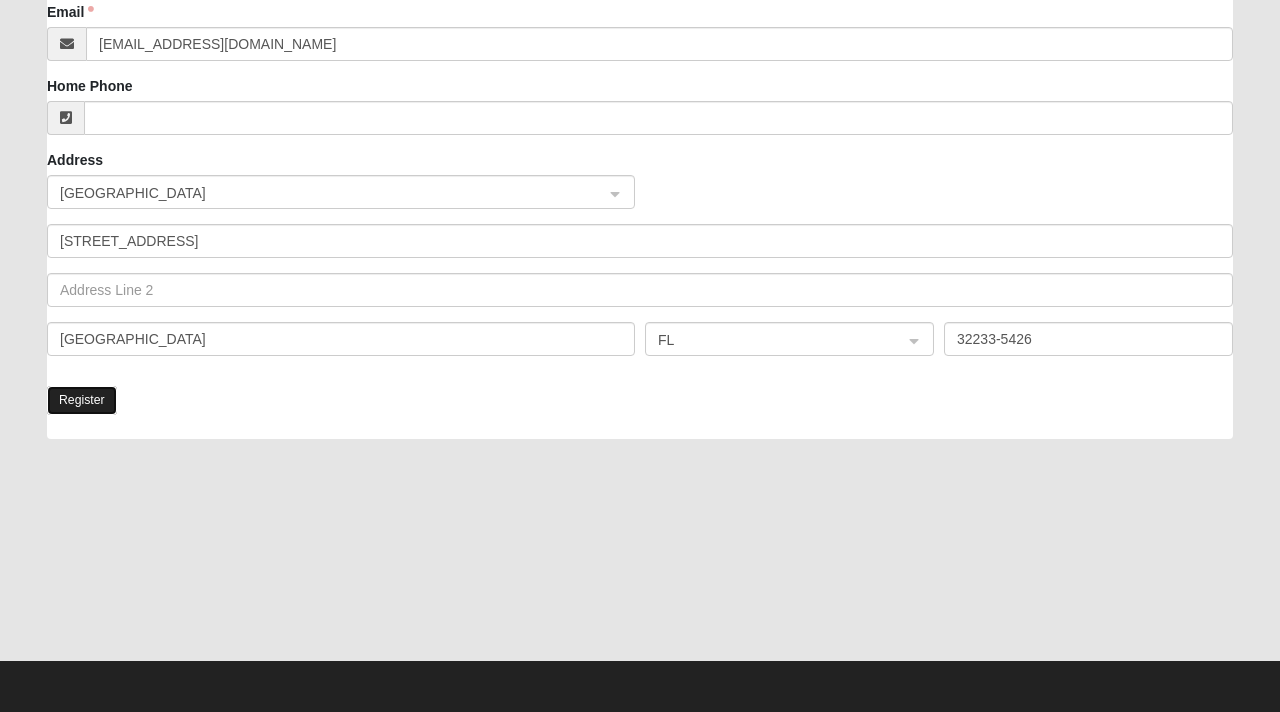 click on "Register" 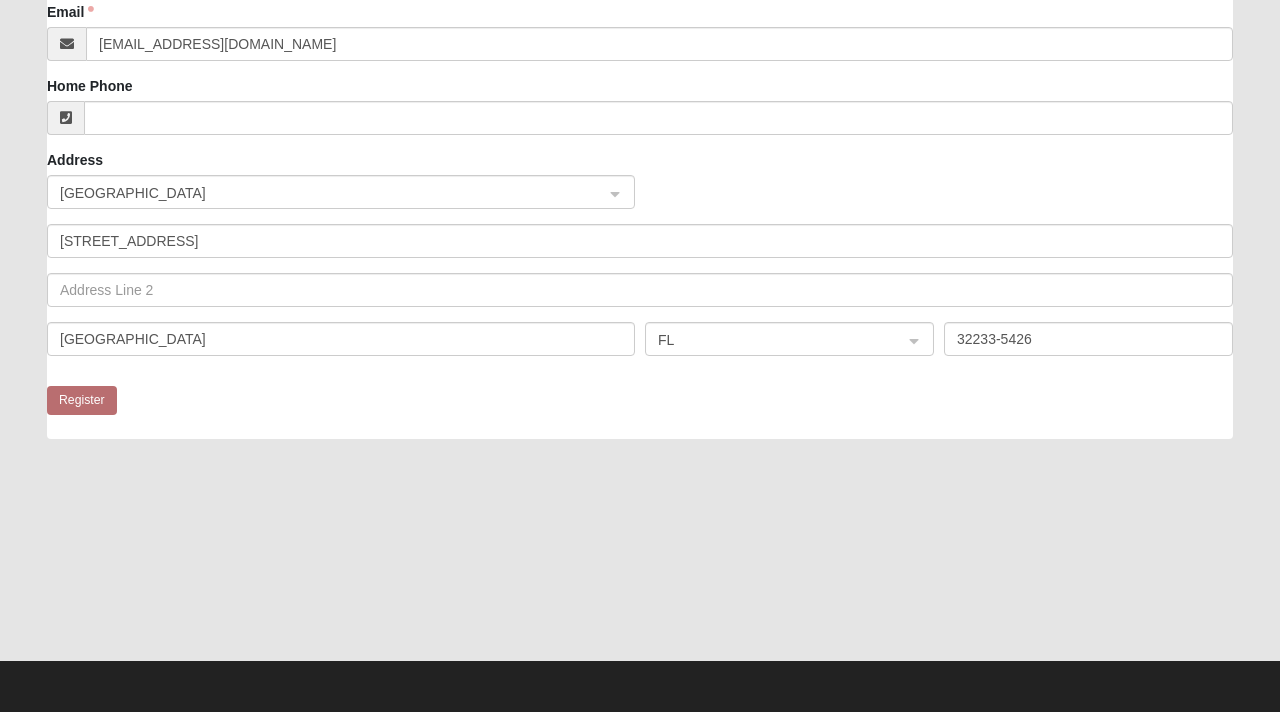 scroll, scrollTop: 0, scrollLeft: 0, axis: both 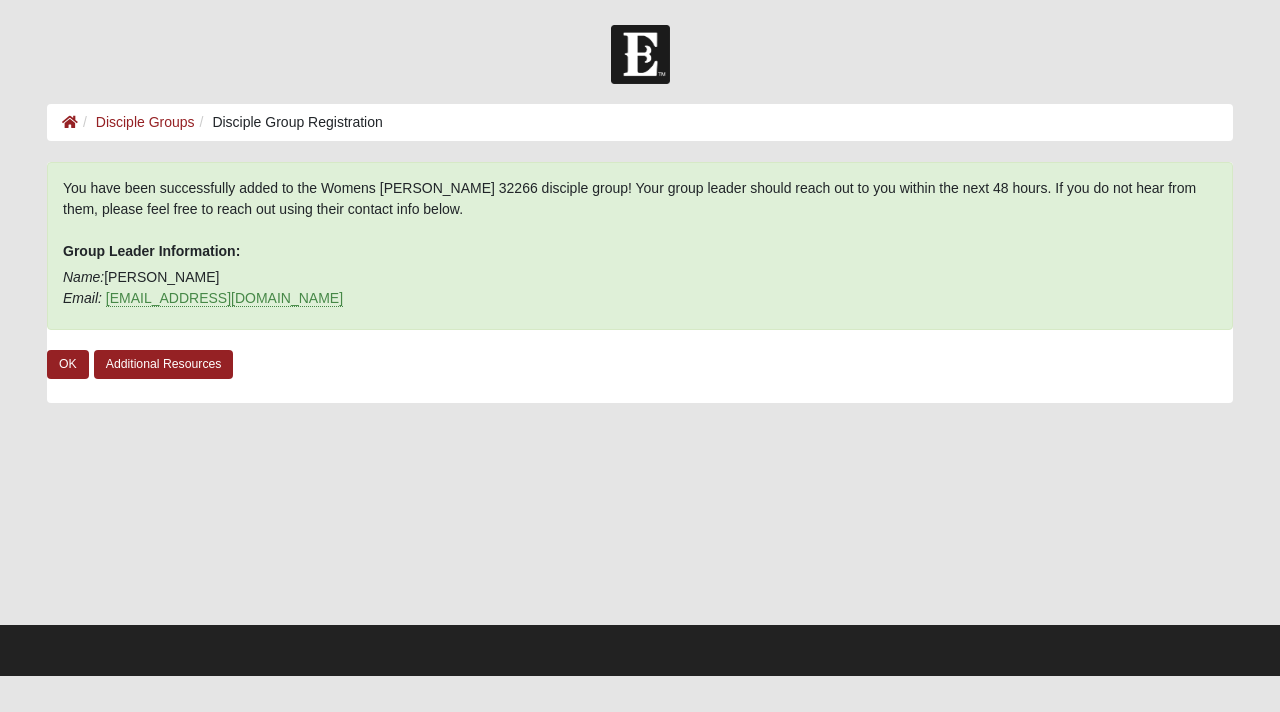 drag, startPoint x: 202, startPoint y: 281, endPoint x: 114, endPoint y: 278, distance: 88.051125 